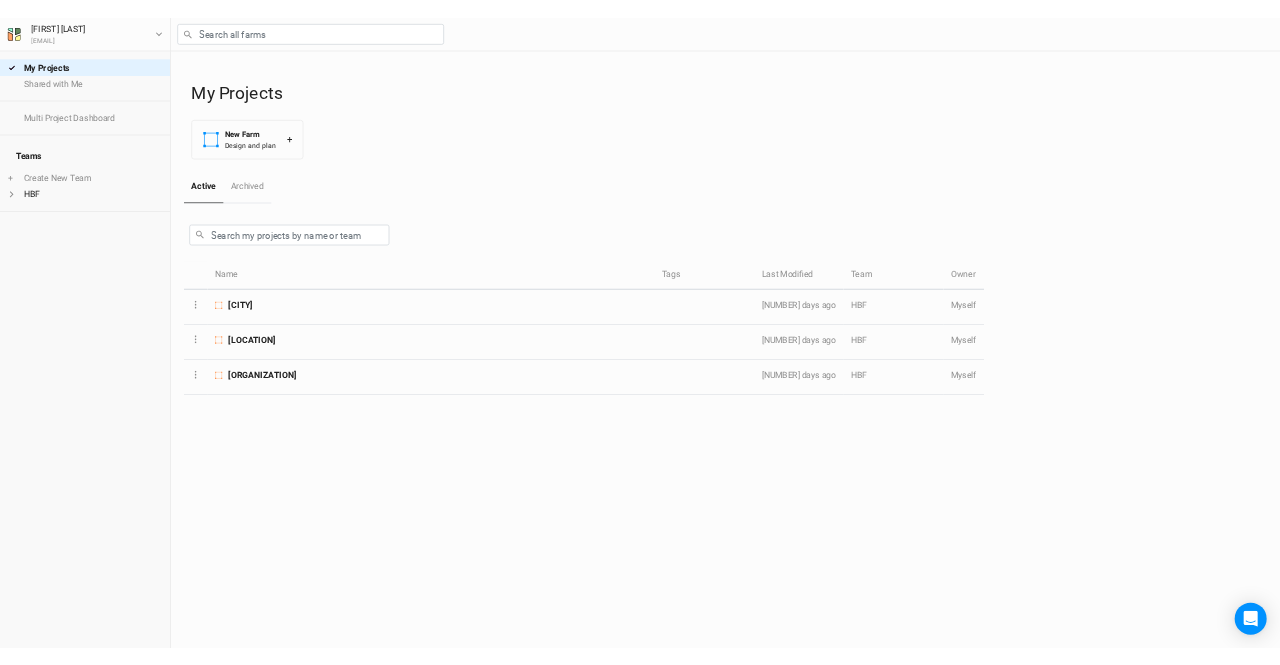 scroll, scrollTop: 0, scrollLeft: 0, axis: both 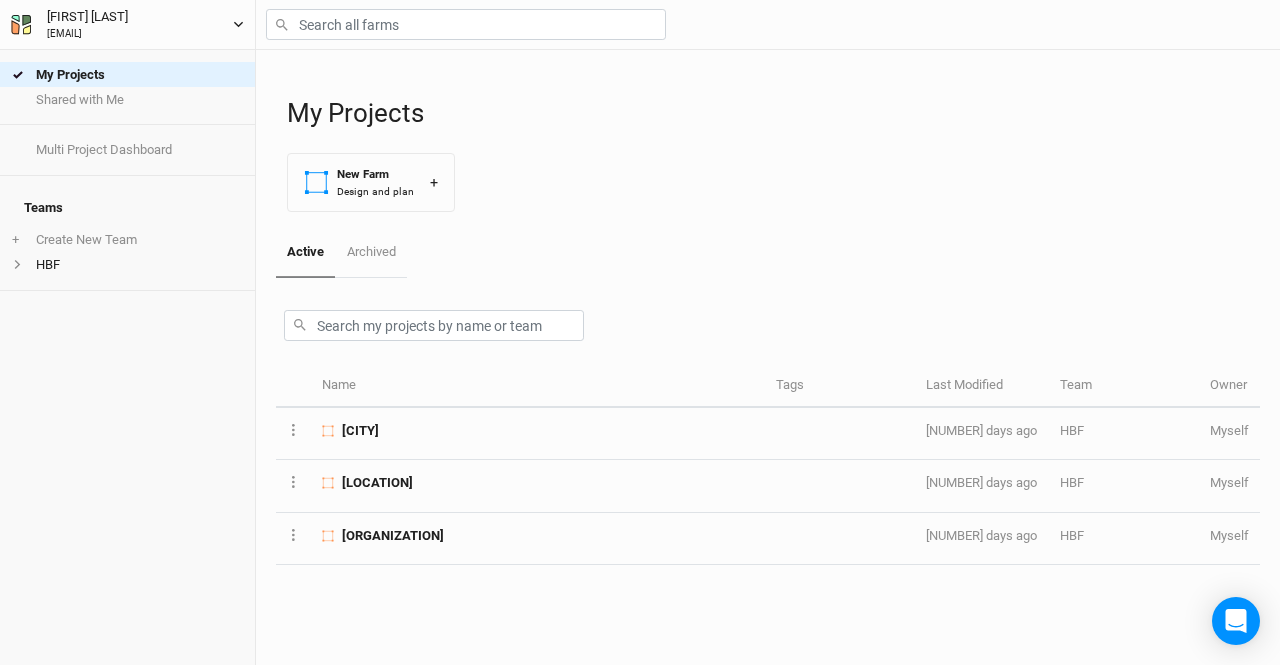 click on "[FIRST] [LAST] [EMAIL]" at bounding box center (127, 24) 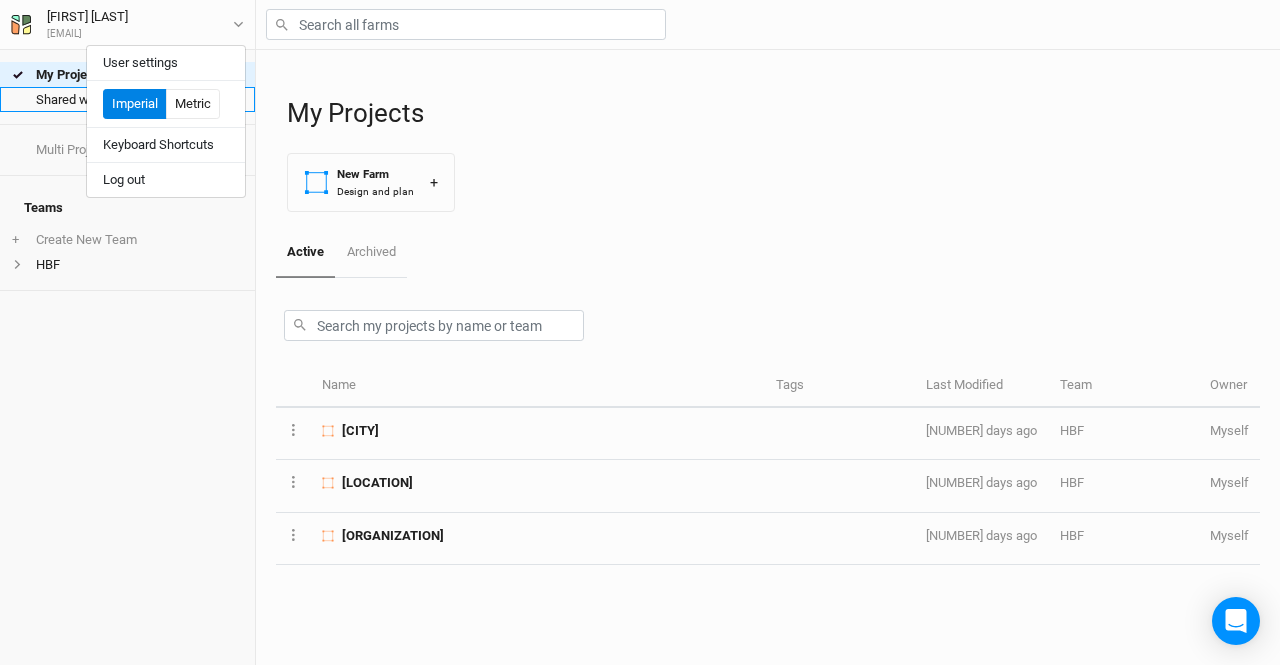 click on "Shared with Me" at bounding box center [127, 99] 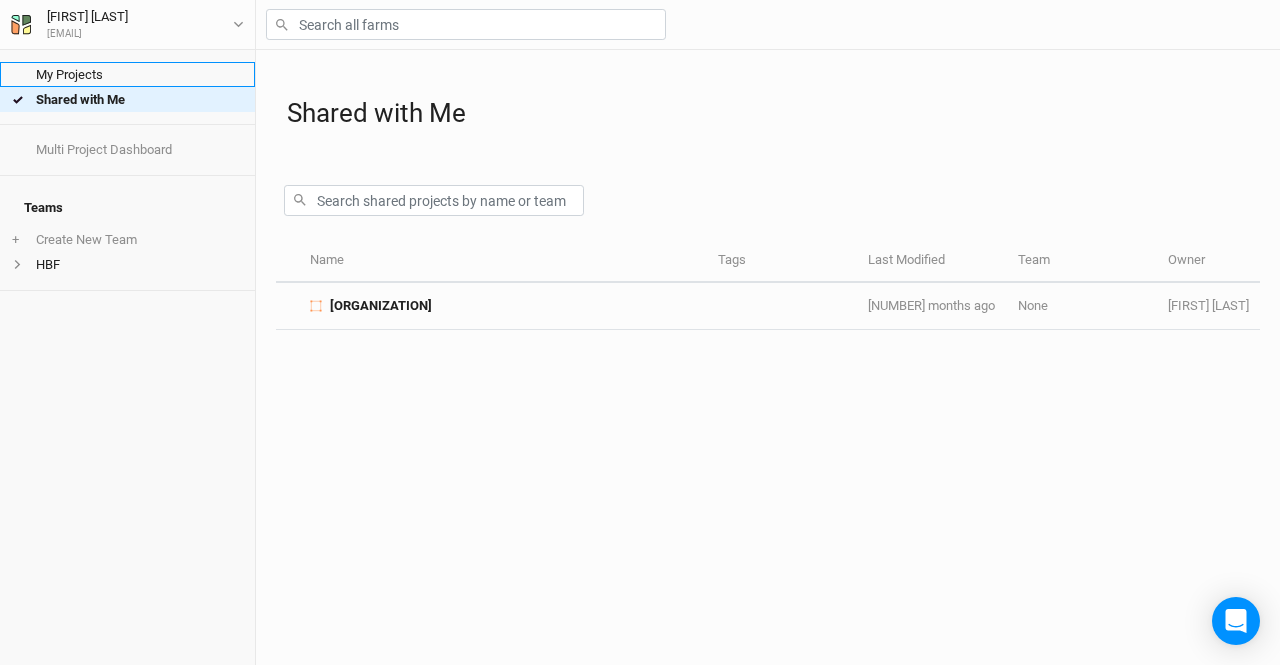 click on "My Projects" at bounding box center [127, 74] 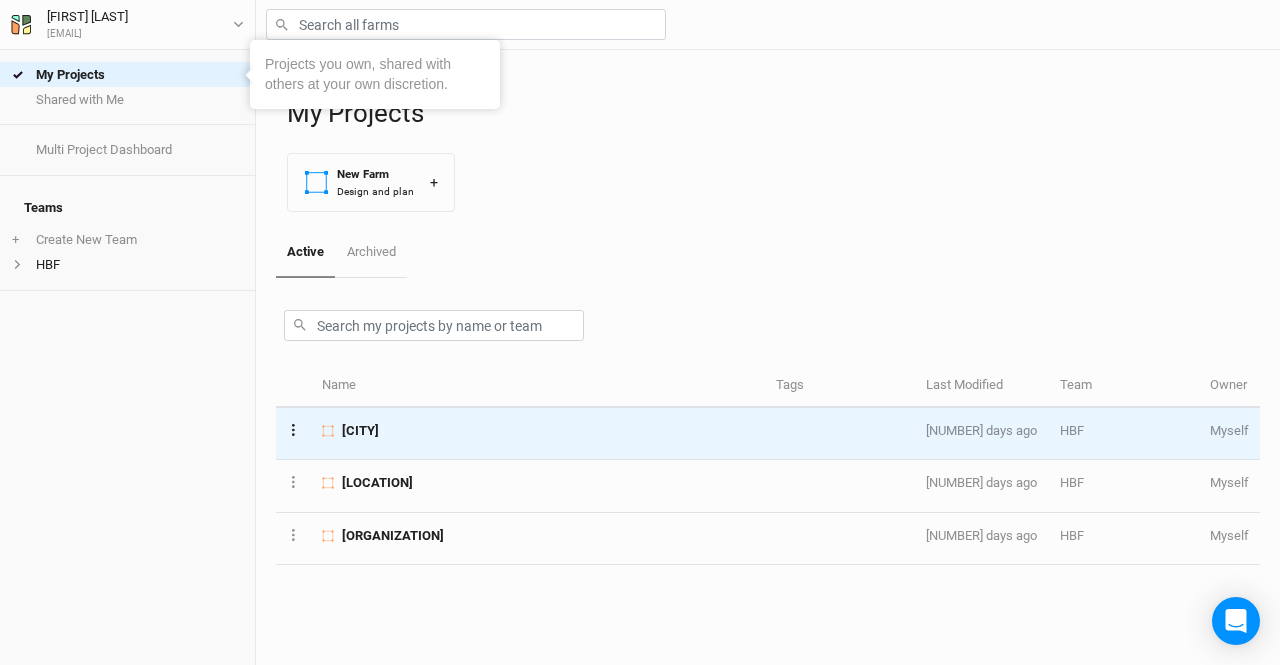 click on "Layer 1" at bounding box center [293, 429] 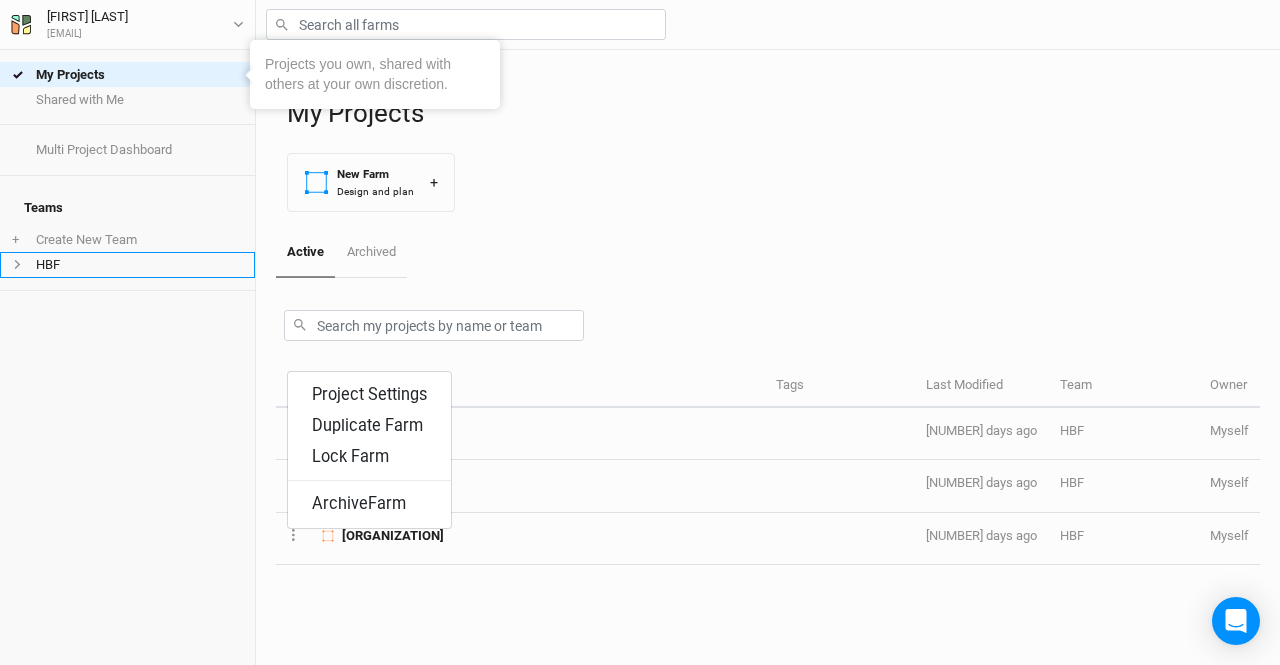 click on "HBF" at bounding box center [127, 264] 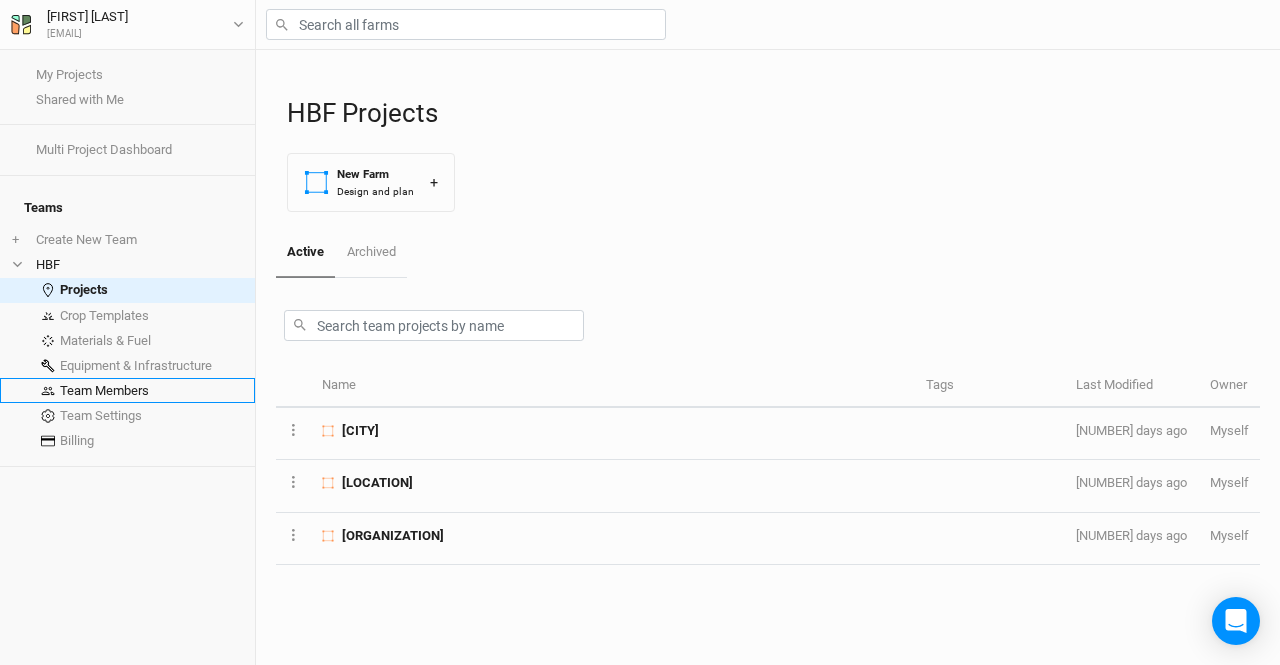 click on "Team Members" at bounding box center [127, 390] 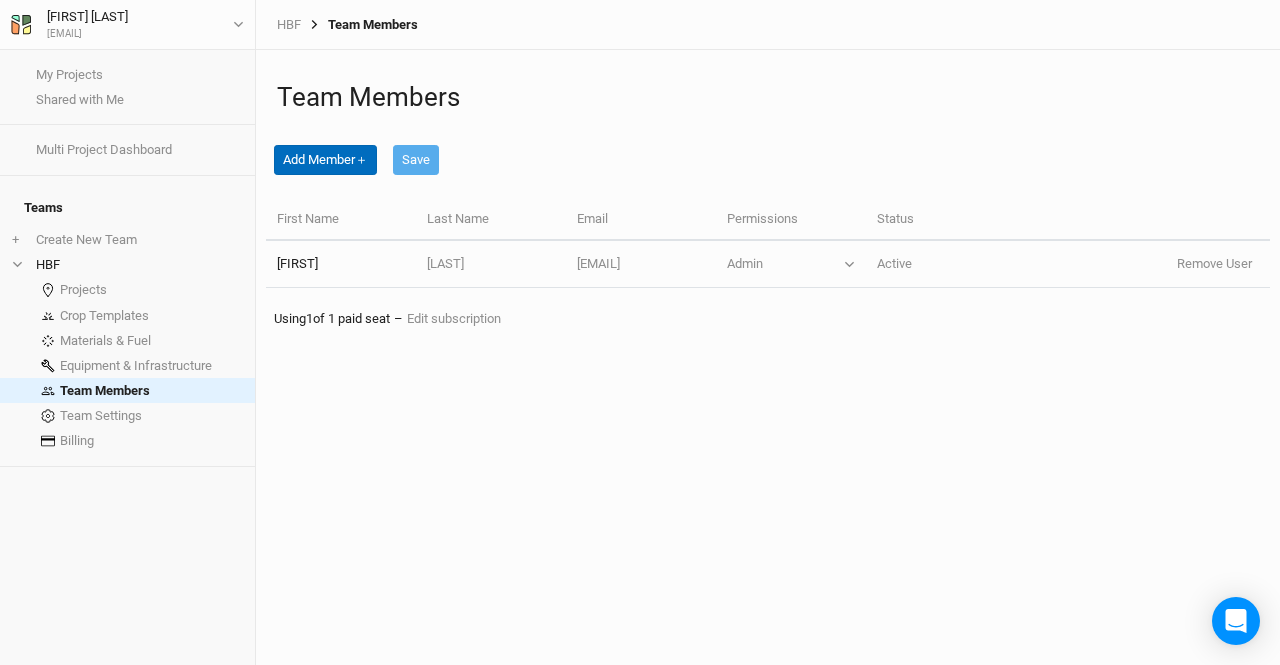 click on "Add Member  ＋" at bounding box center (325, 160) 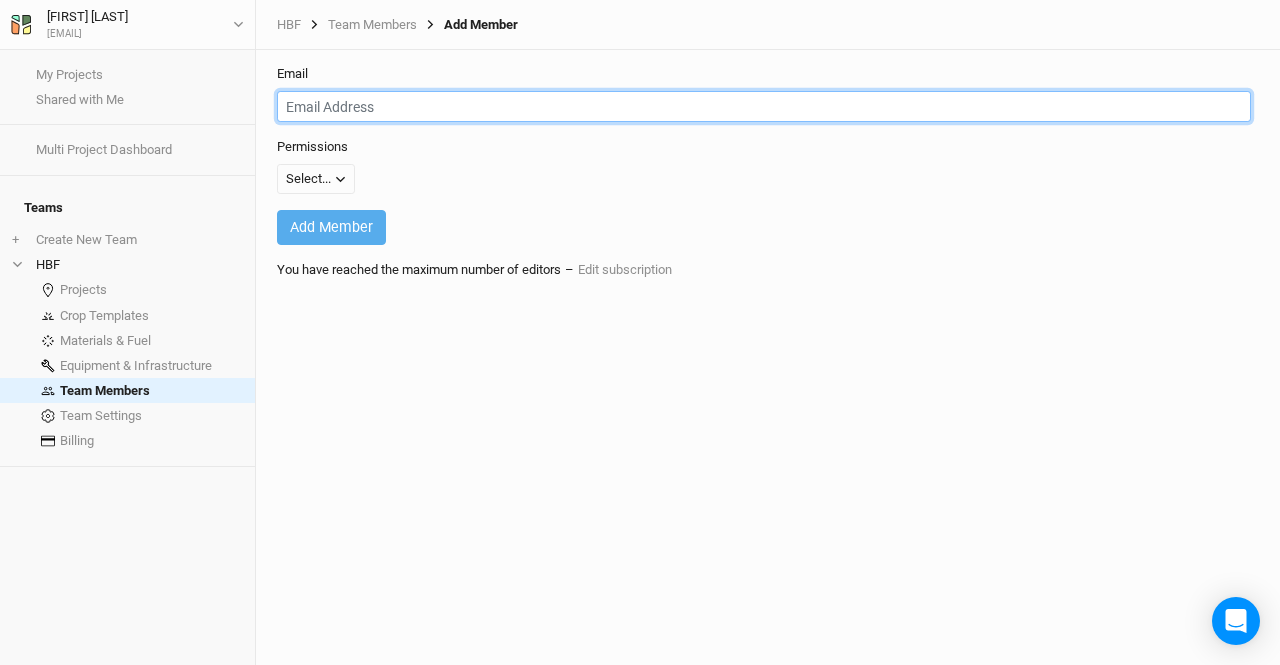 click at bounding box center [764, 106] 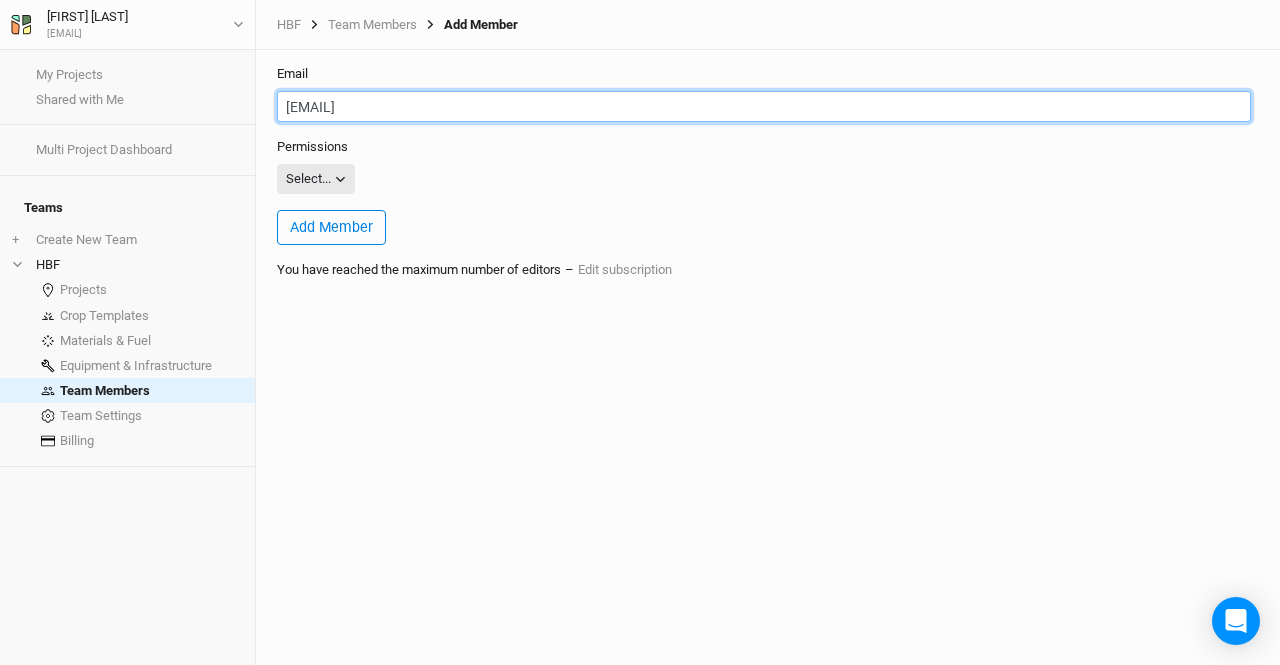 type on "[EMAIL]" 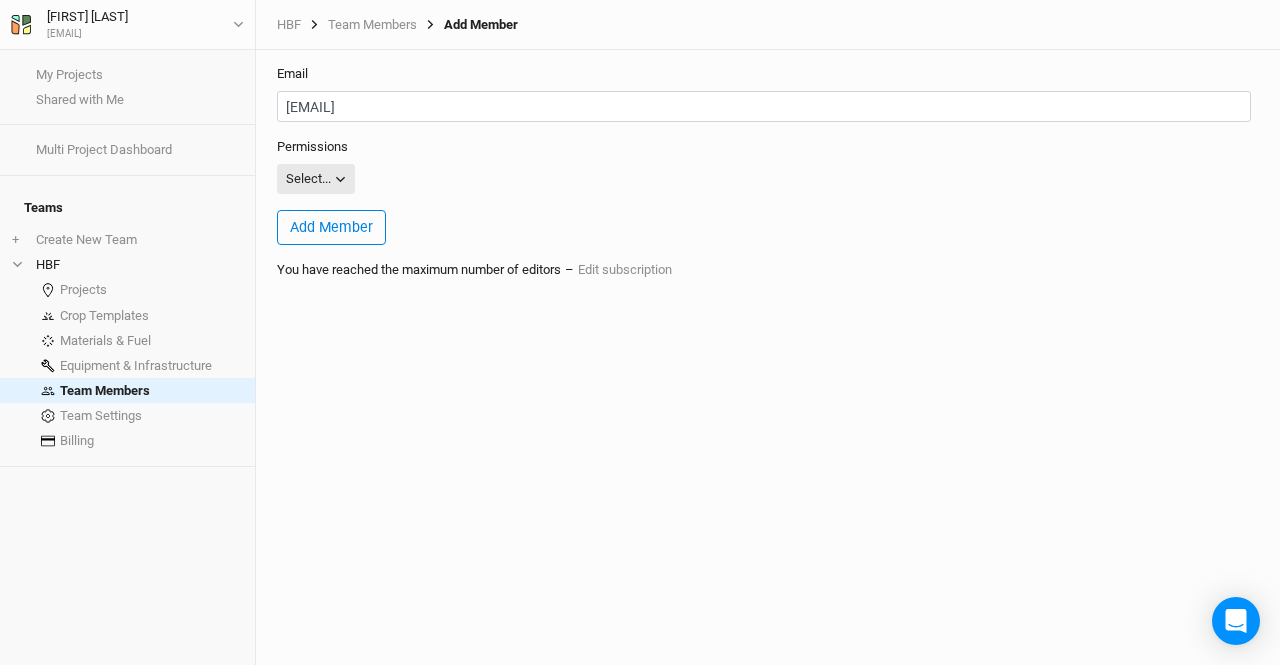 click on "Select..." at bounding box center [316, 179] 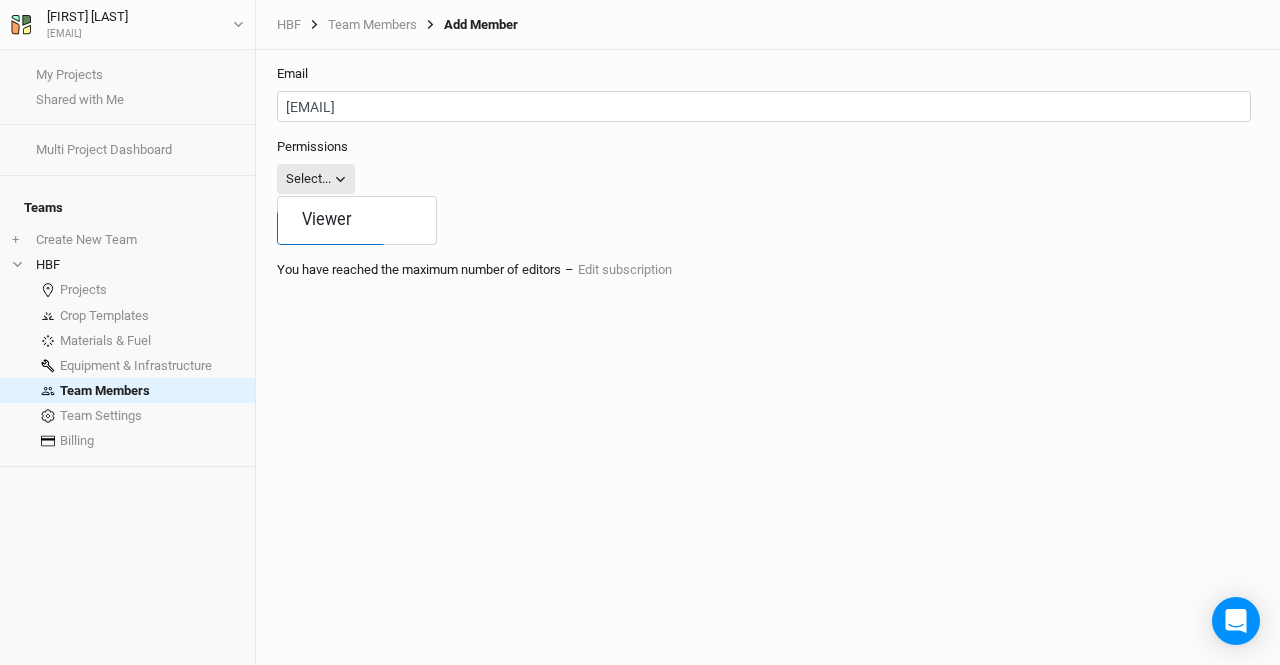 click on "Select..." at bounding box center (316, 179) 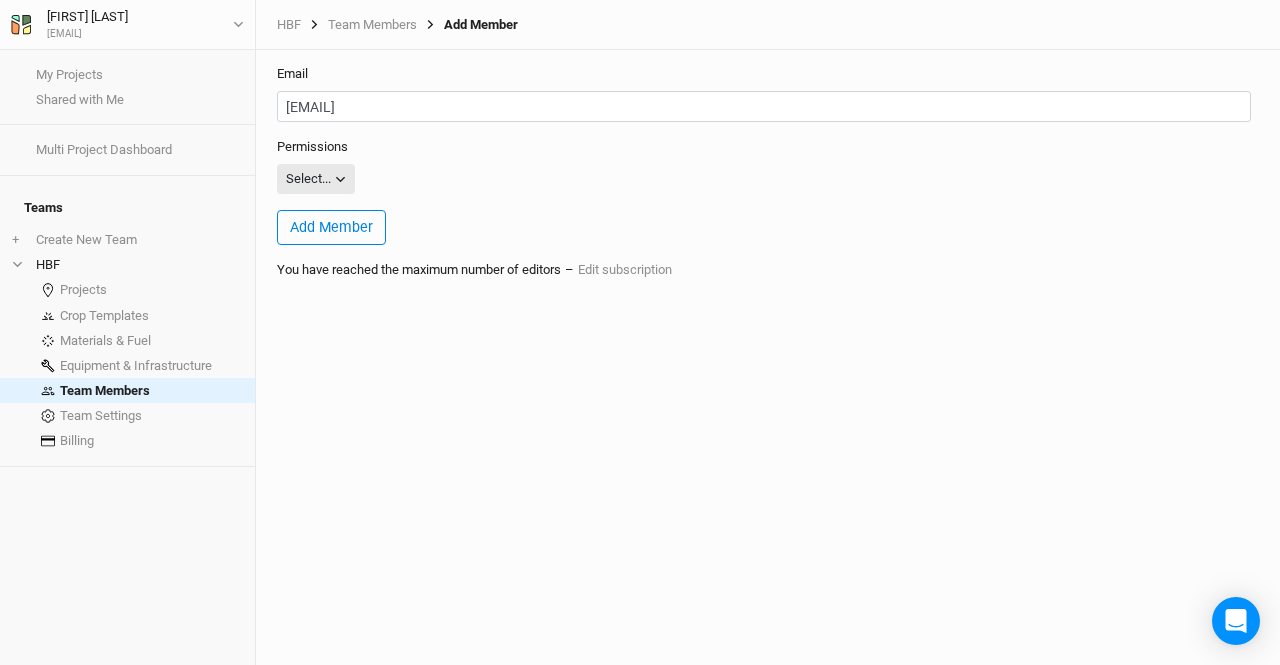 click on "Select..." at bounding box center [316, 179] 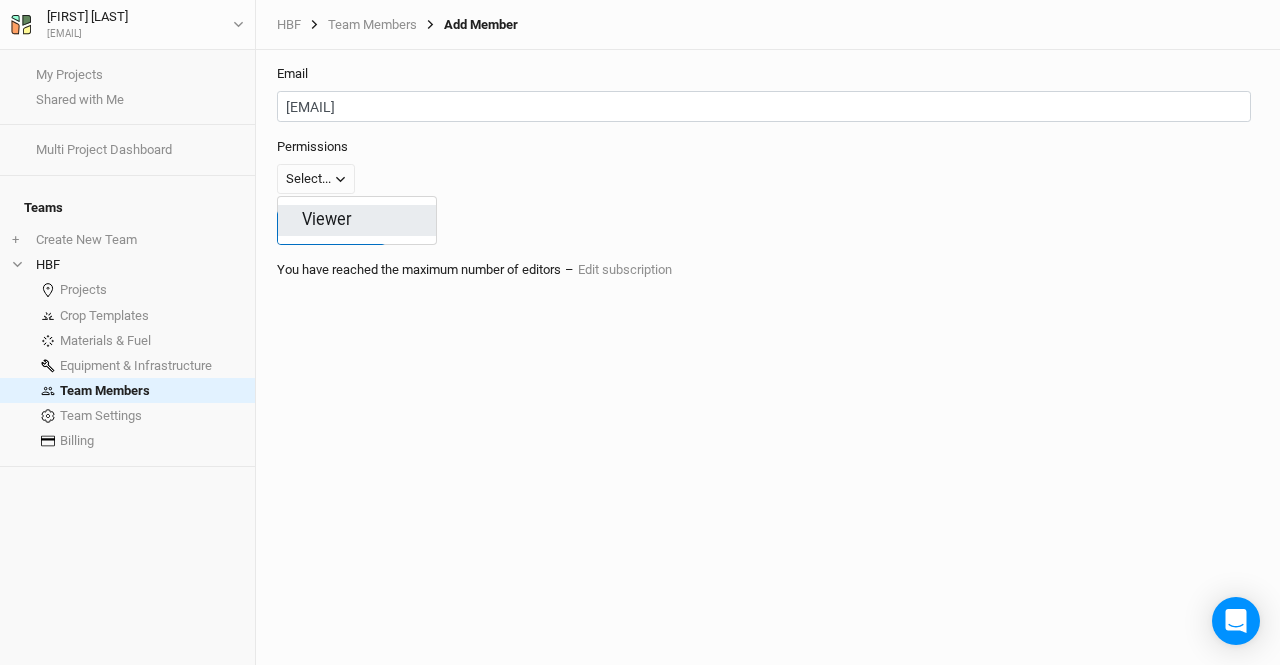 click on "Viewer" at bounding box center (327, 220) 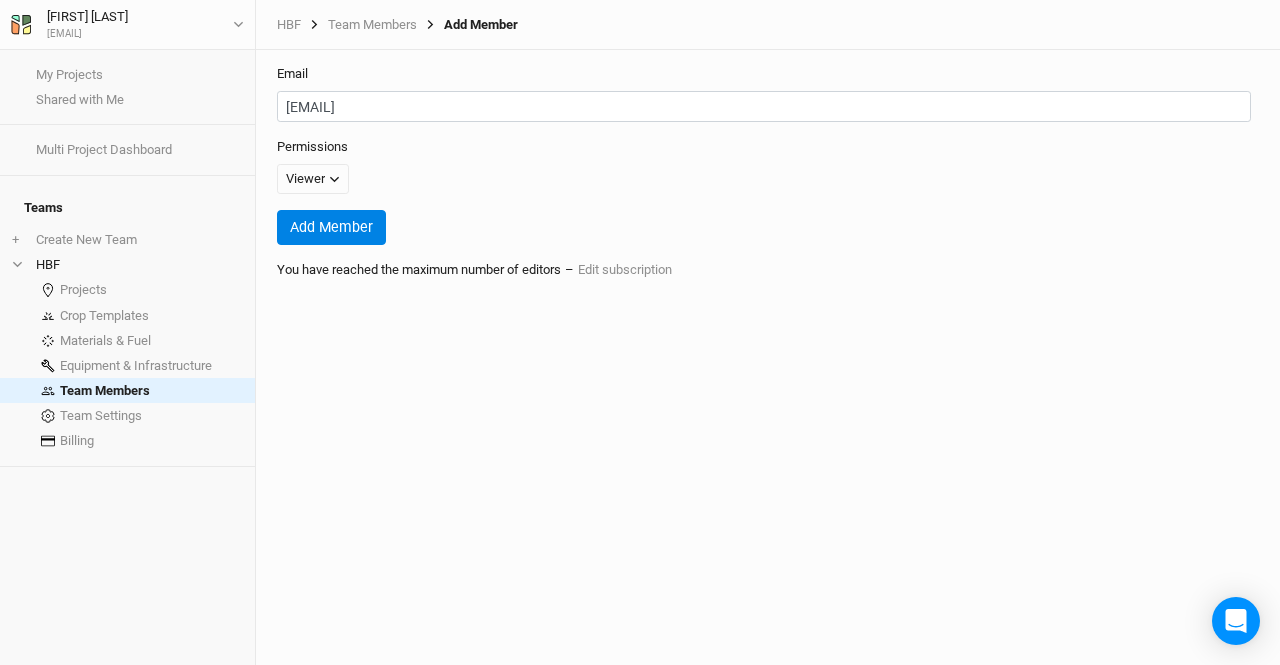 click on "Add Member" at bounding box center [764, 227] 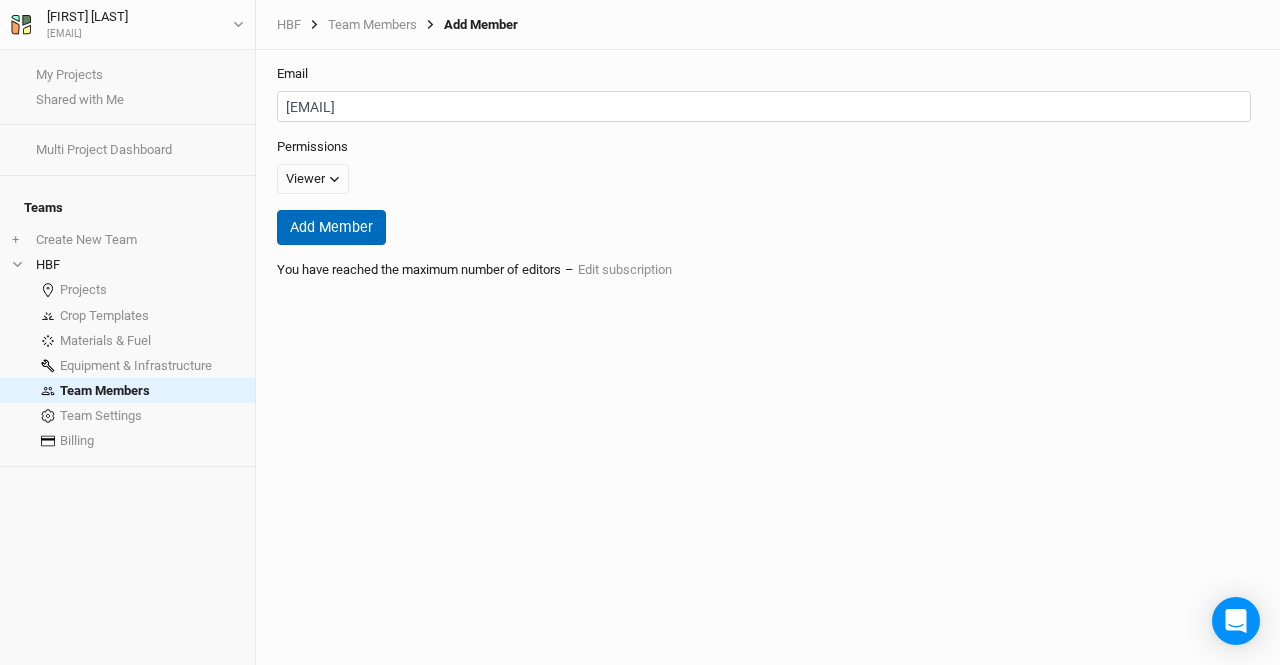 click on "Add Member" at bounding box center [331, 227] 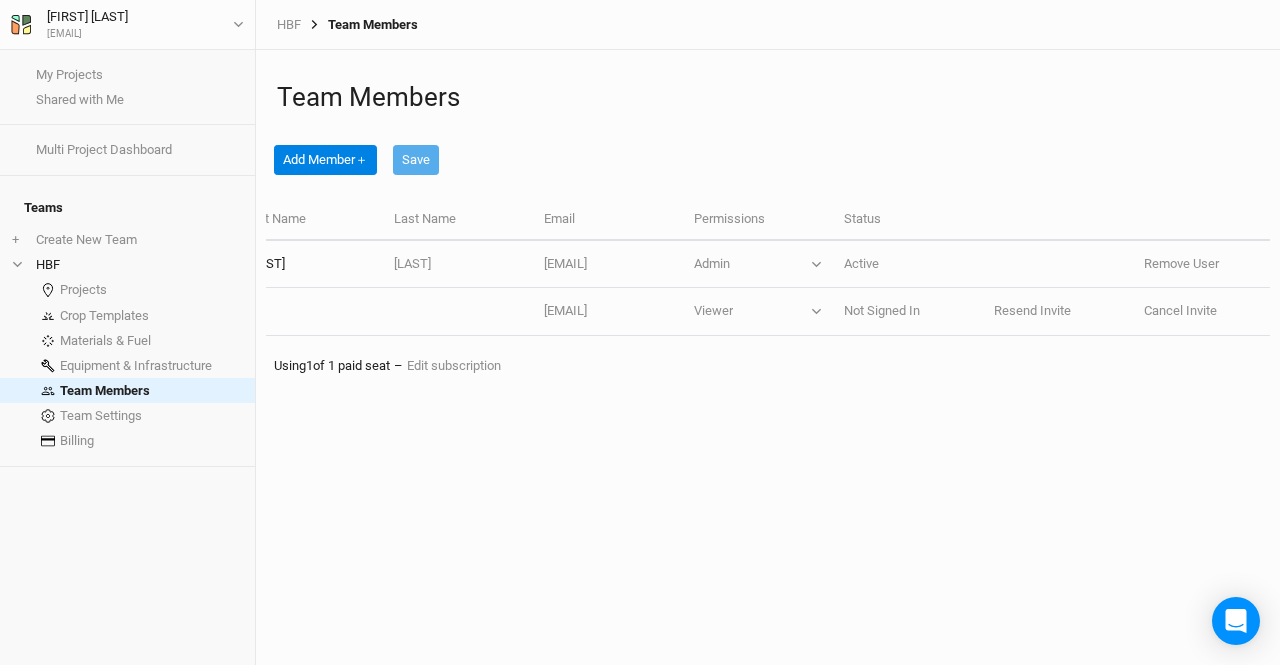 scroll, scrollTop: 0, scrollLeft: 0, axis: both 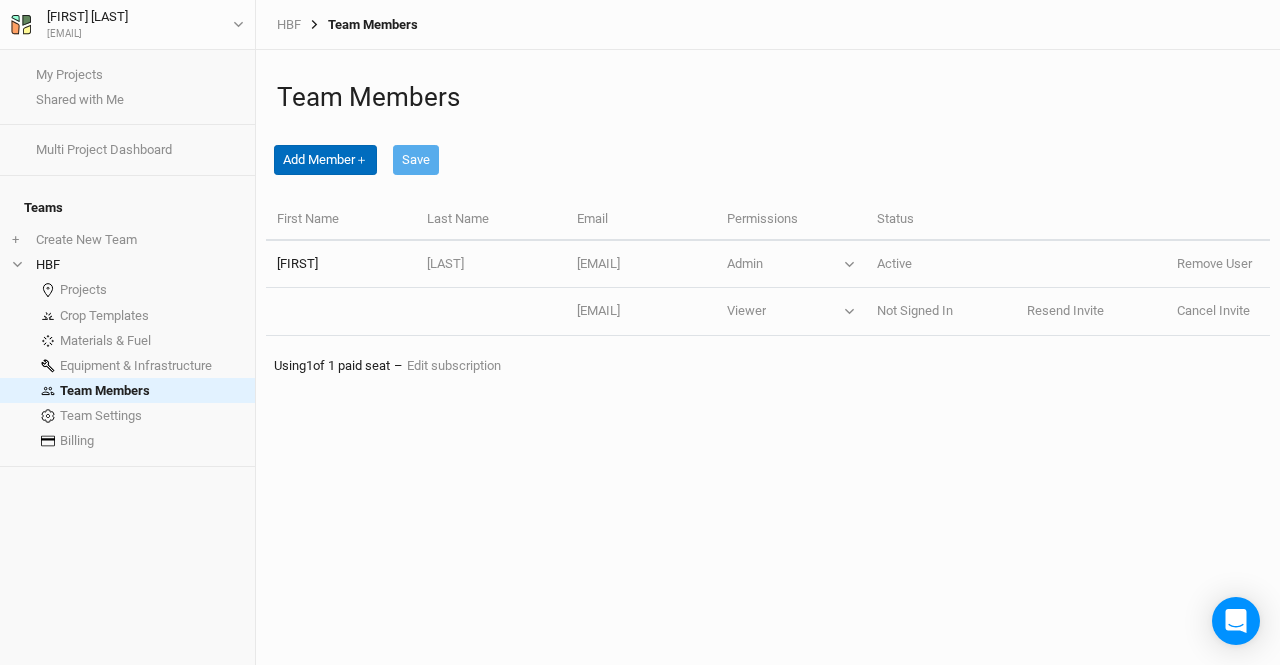 click on "Add Member  ＋" at bounding box center [325, 160] 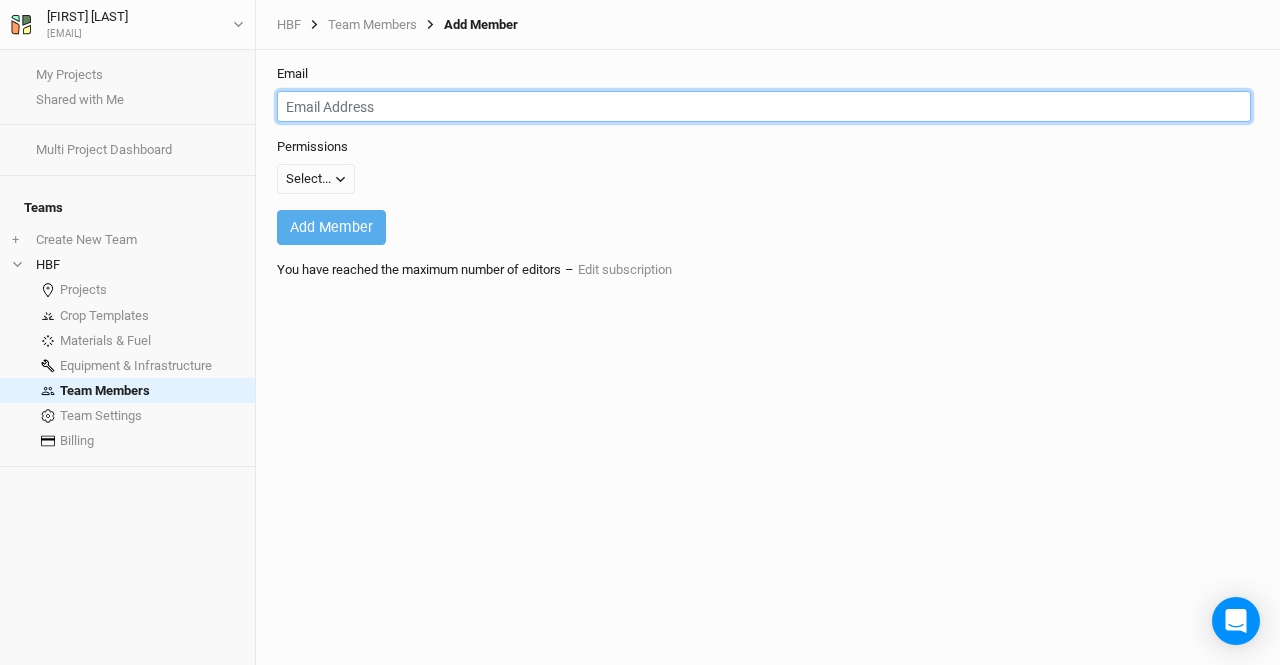 click at bounding box center [764, 106] 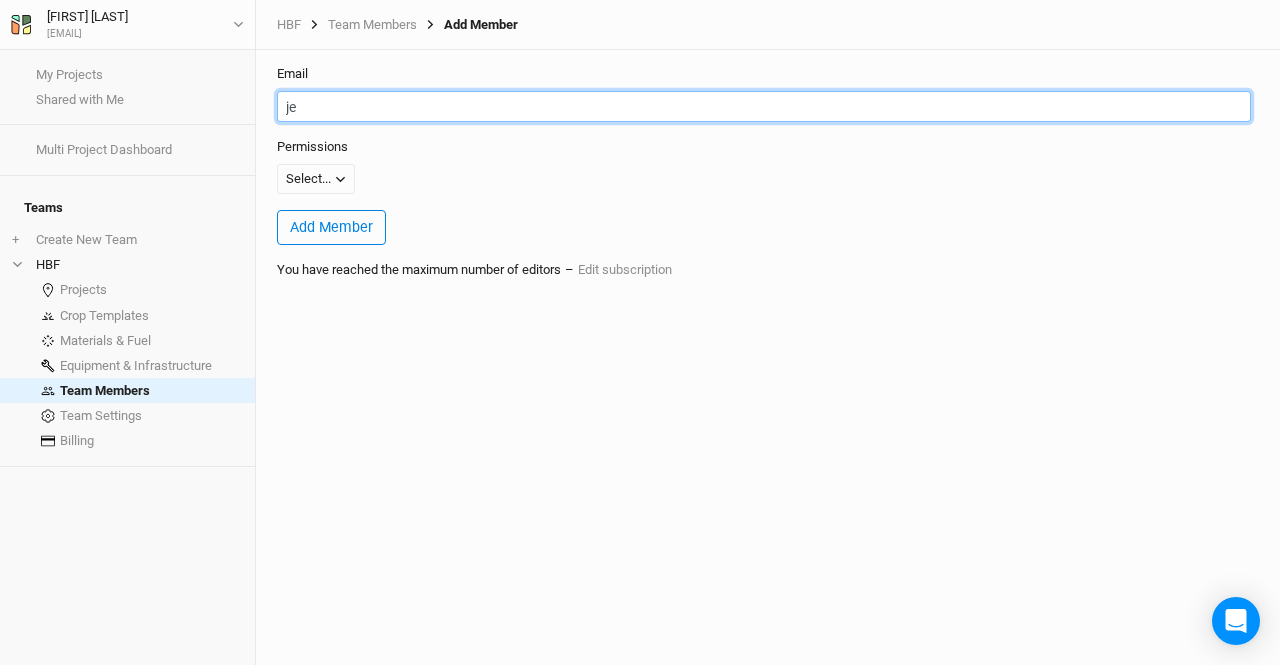 type on "j" 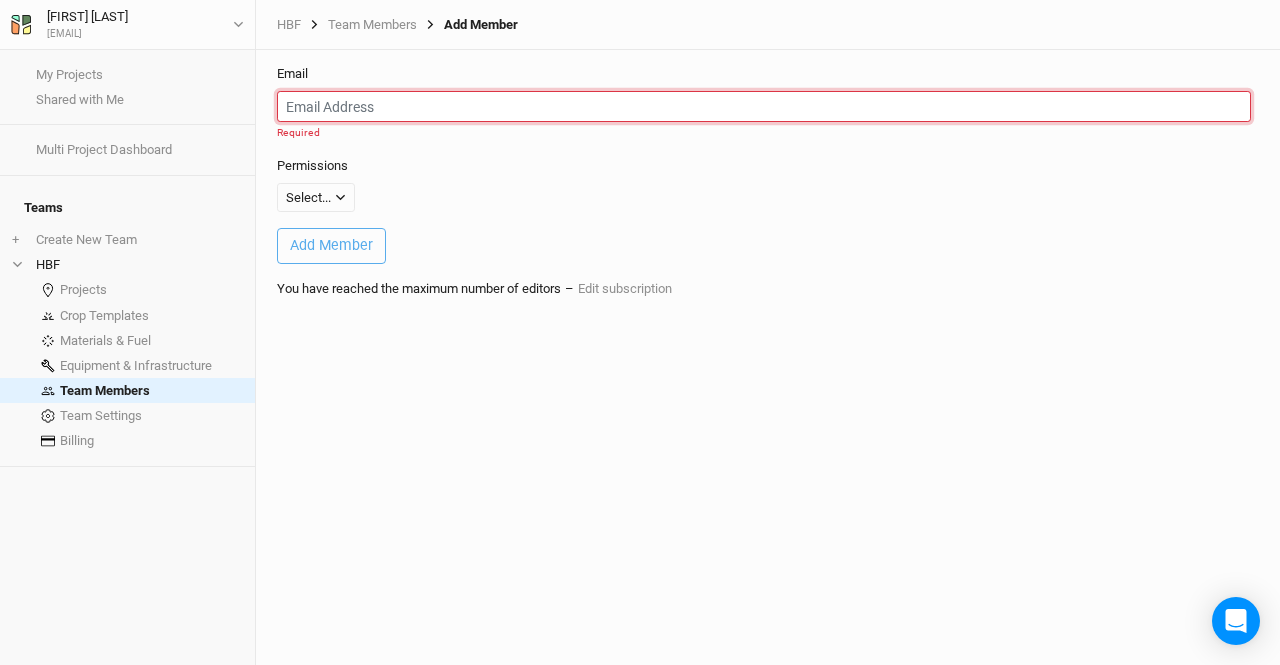 click at bounding box center (764, 106) 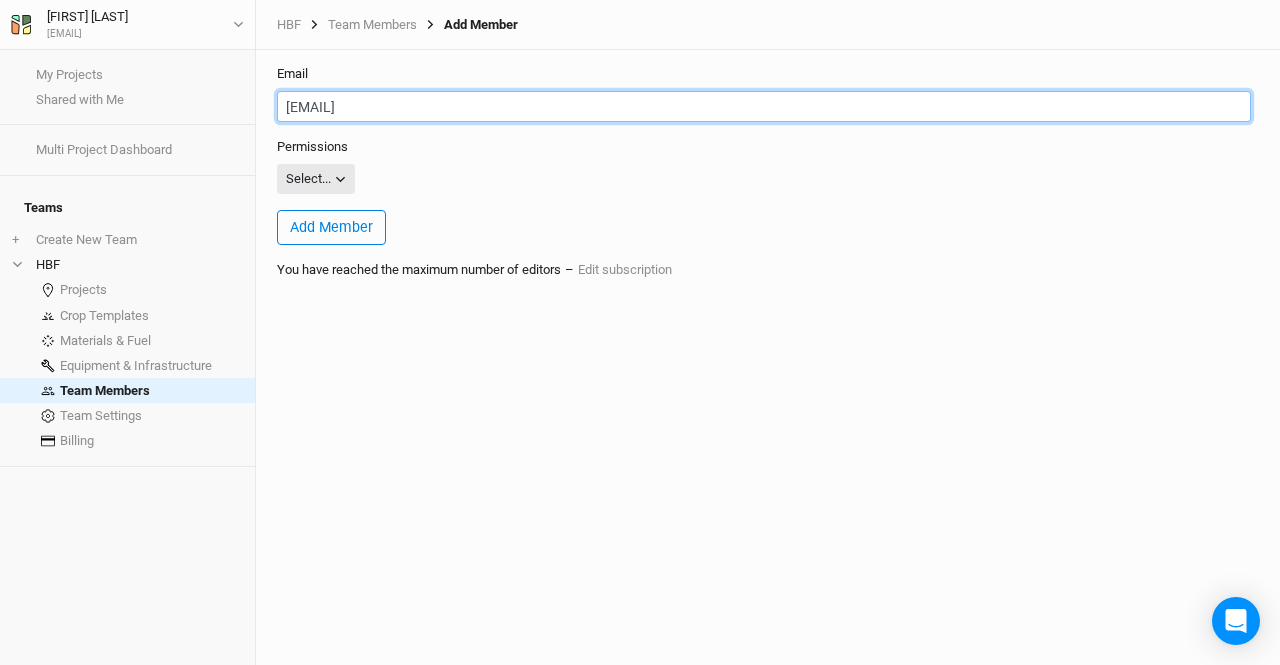 type on "[EMAIL]" 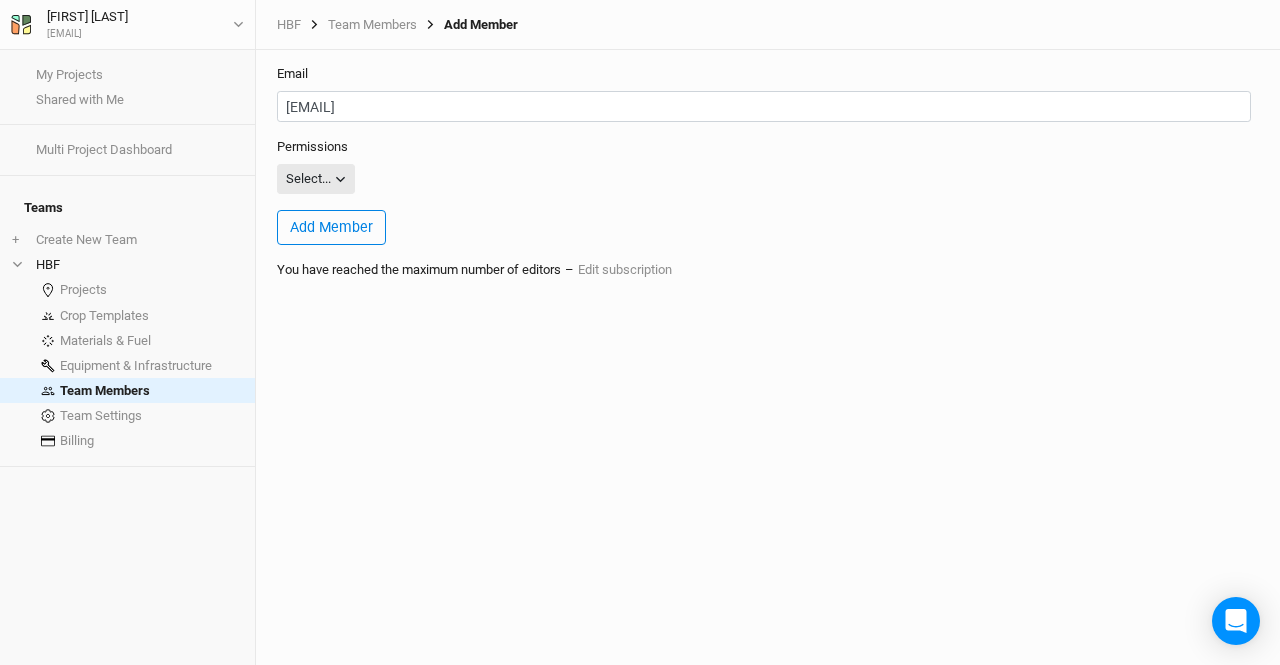 click 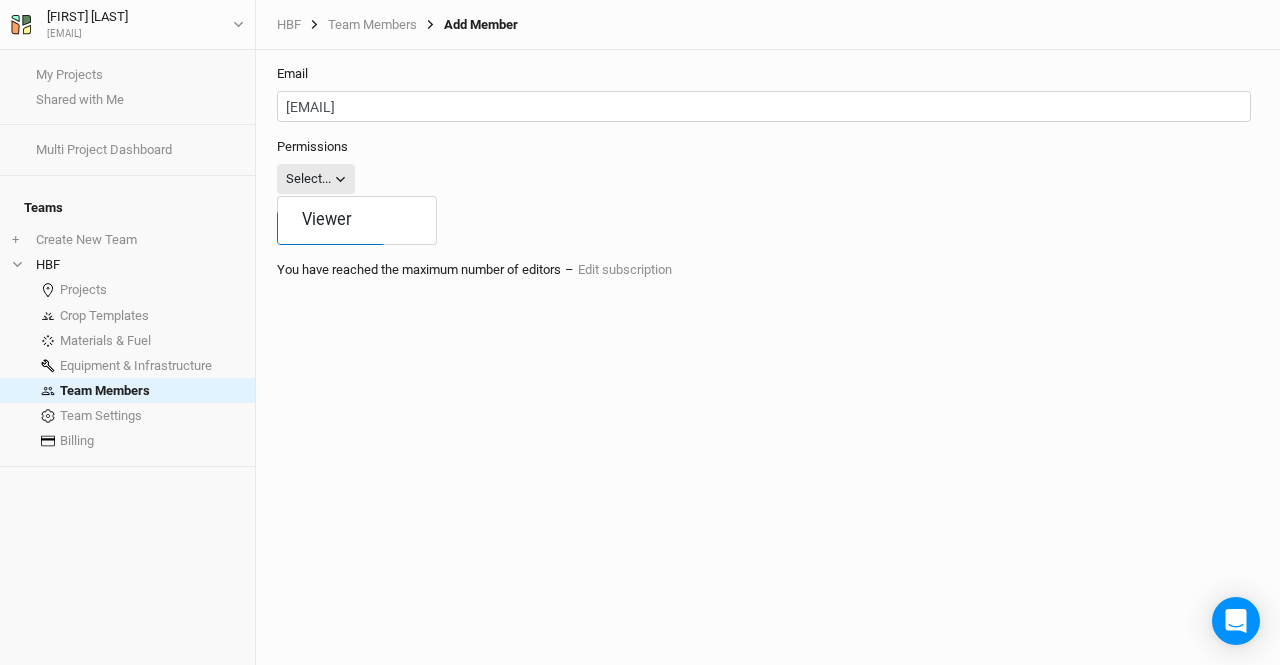 click 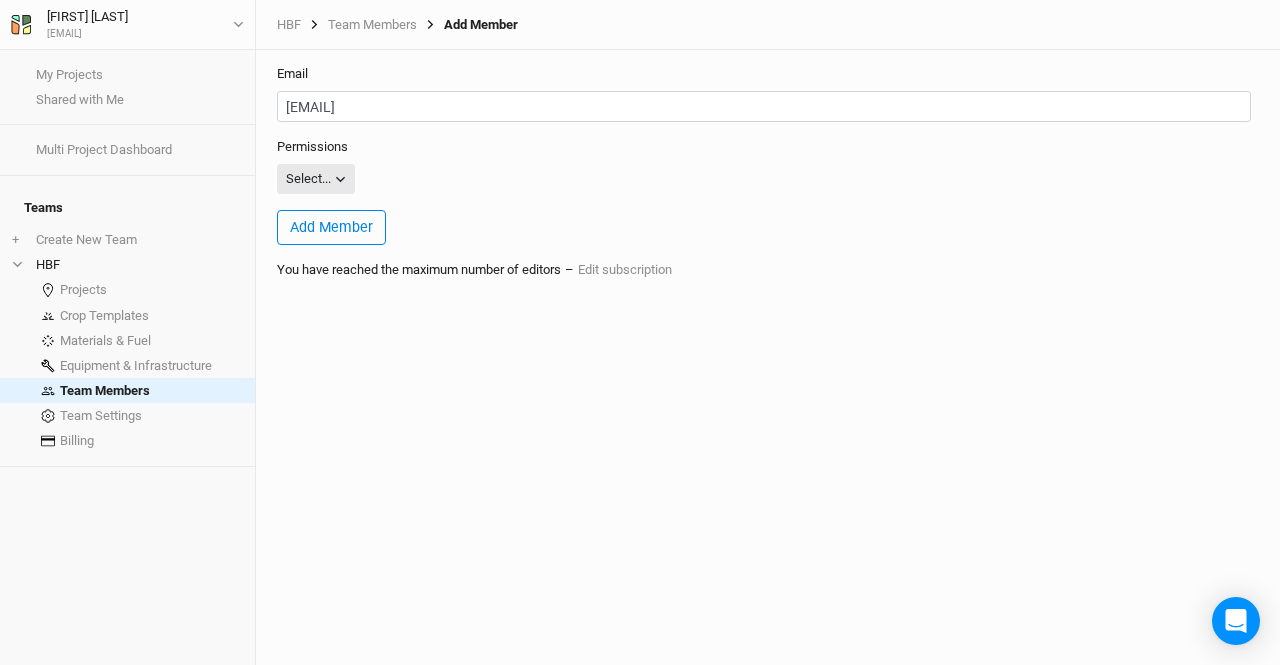 click on "Select..." at bounding box center [316, 179] 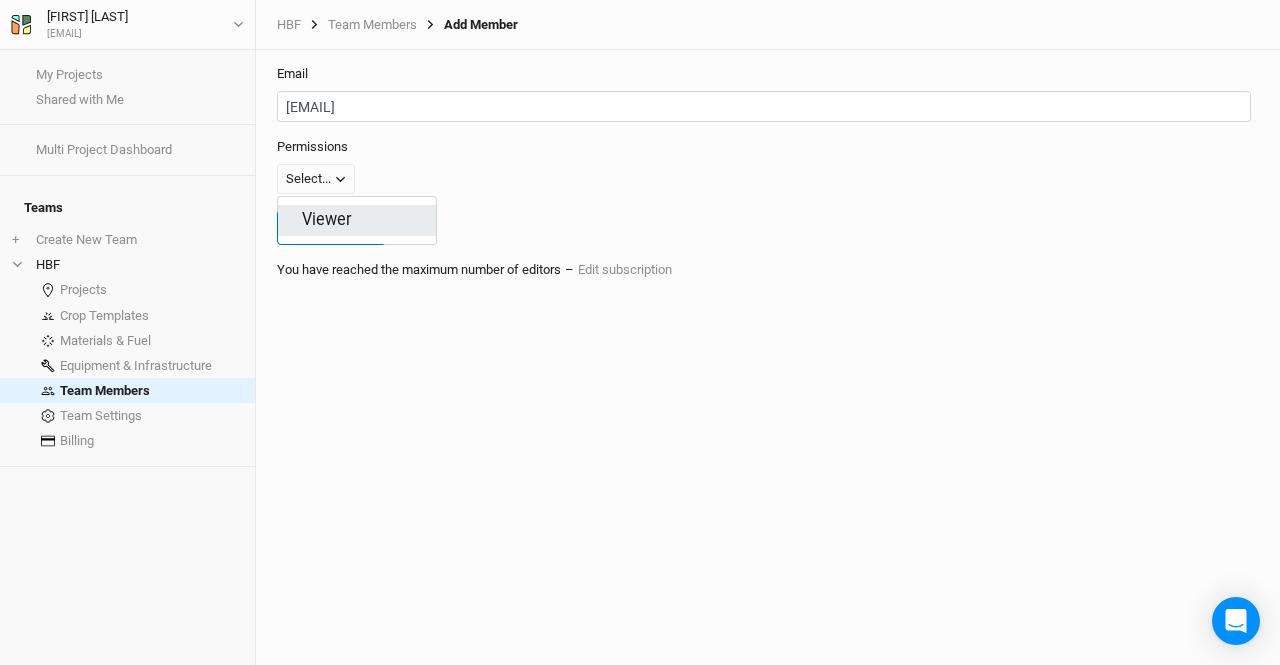 click on "Viewer" at bounding box center [327, 220] 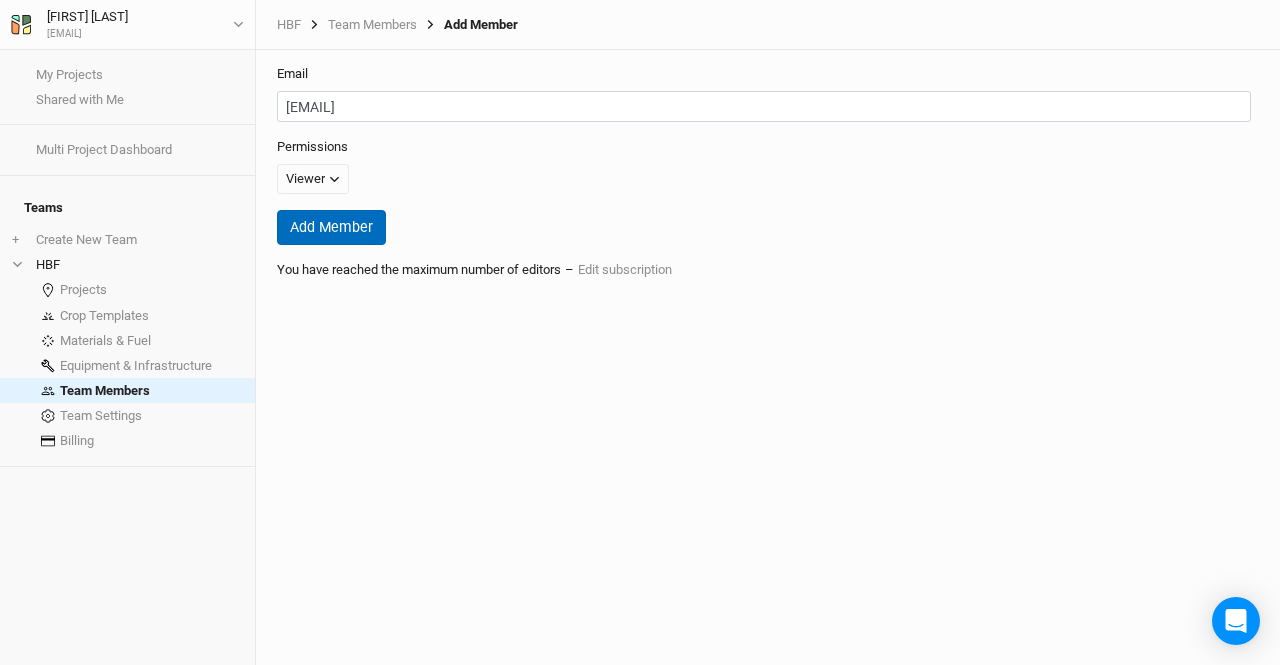 click on "Add Member" at bounding box center [331, 227] 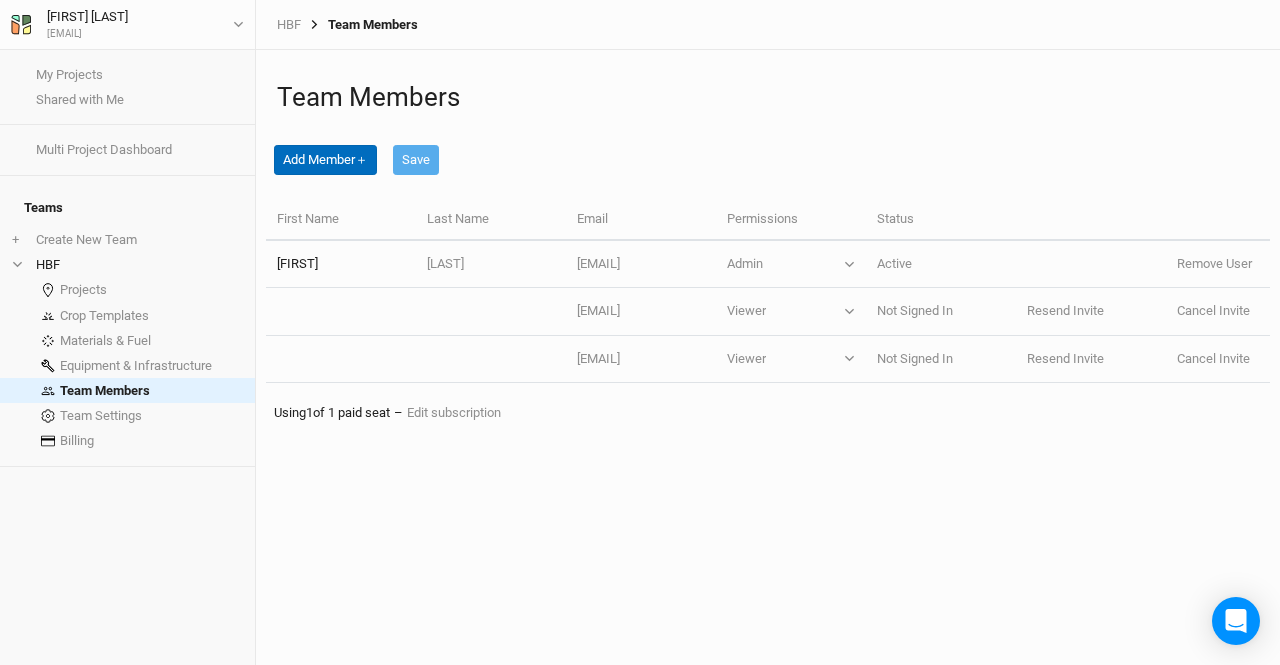 click on "Add Member  ＋" at bounding box center [325, 160] 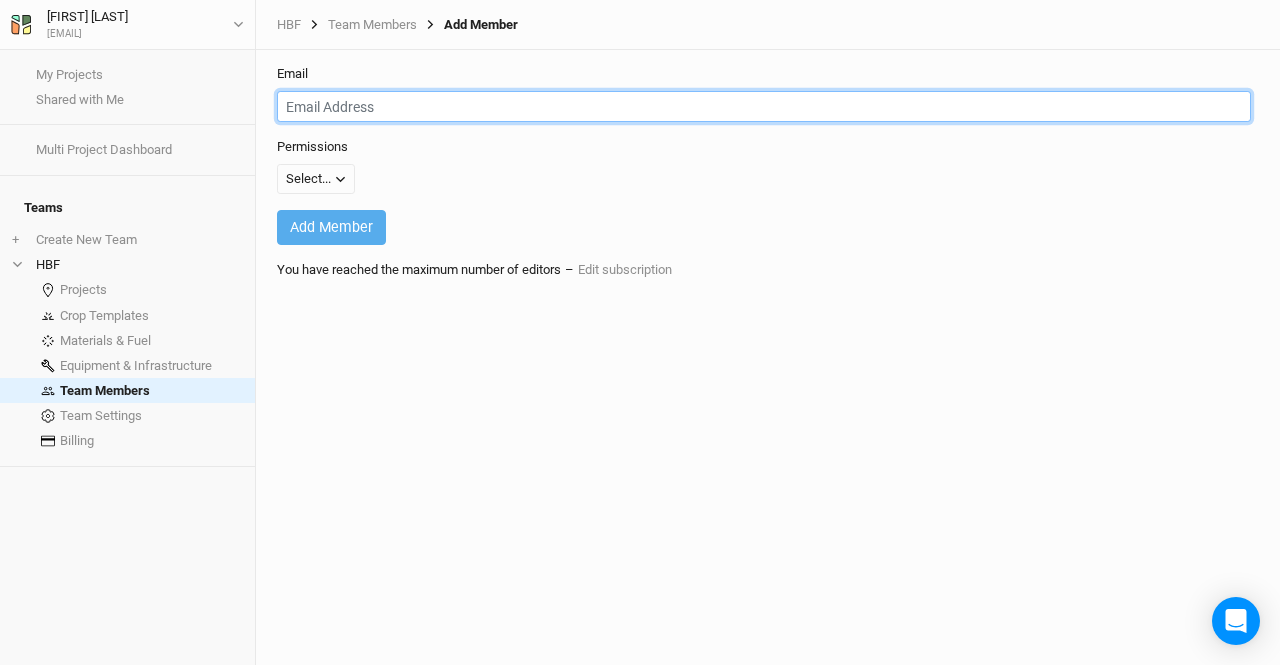click at bounding box center [764, 106] 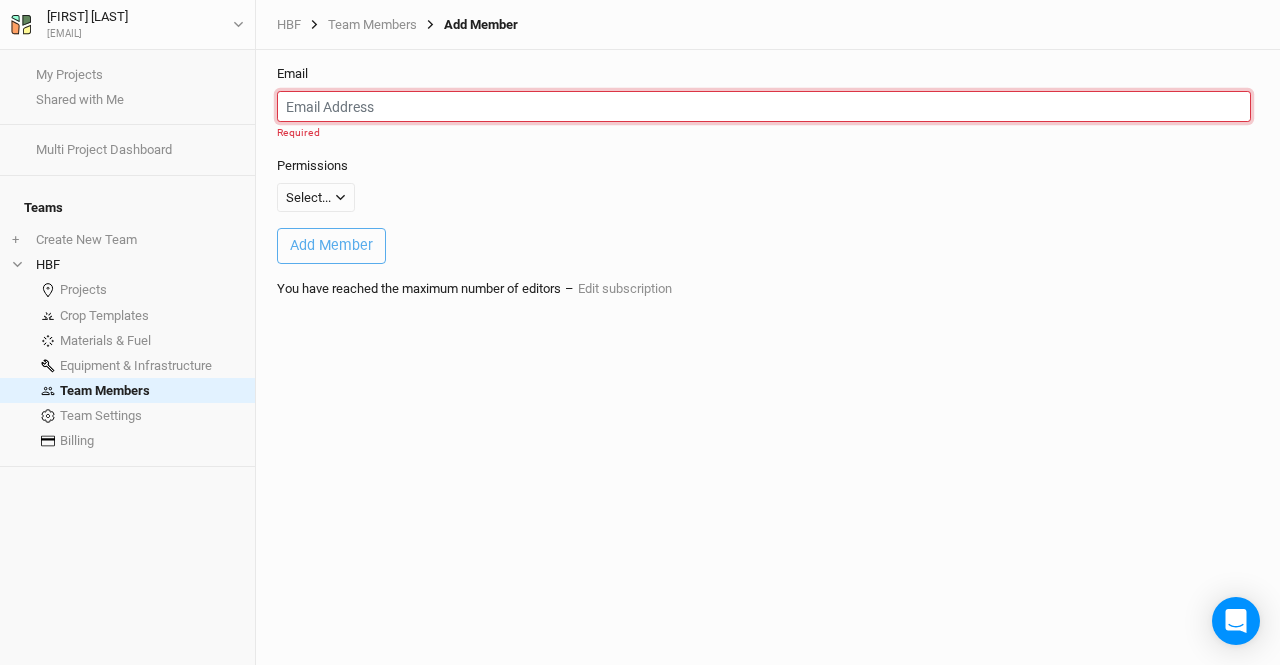 click at bounding box center (764, 106) 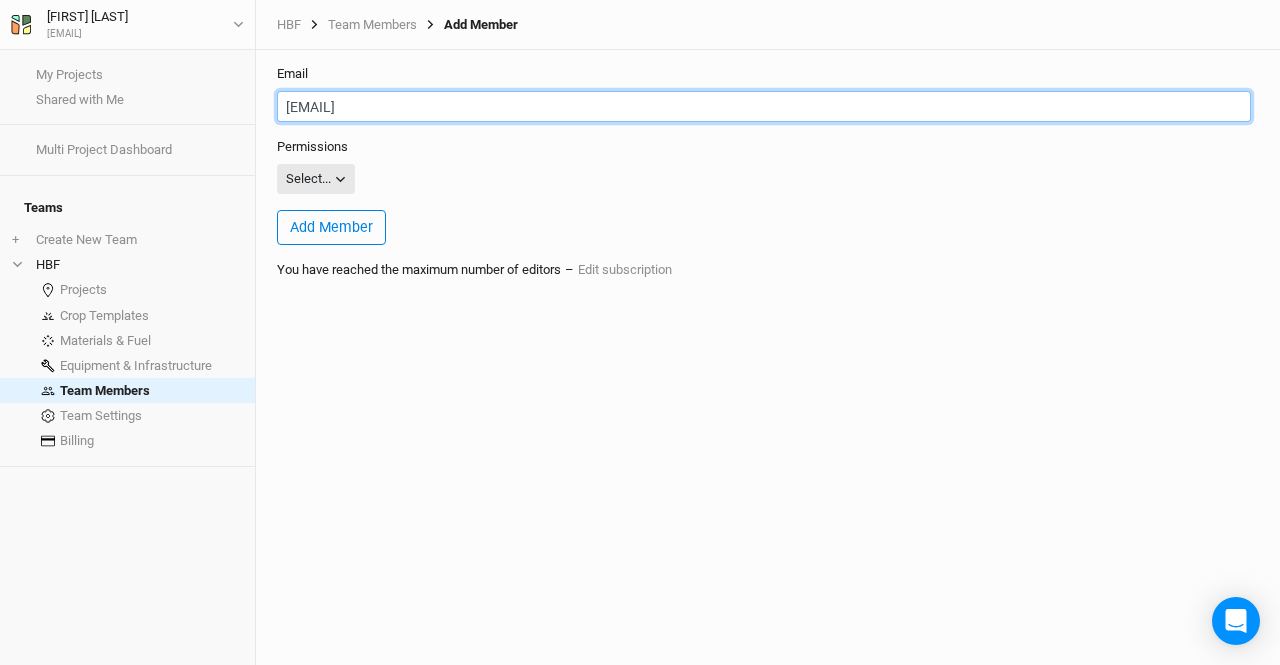 type on "[EMAIL]" 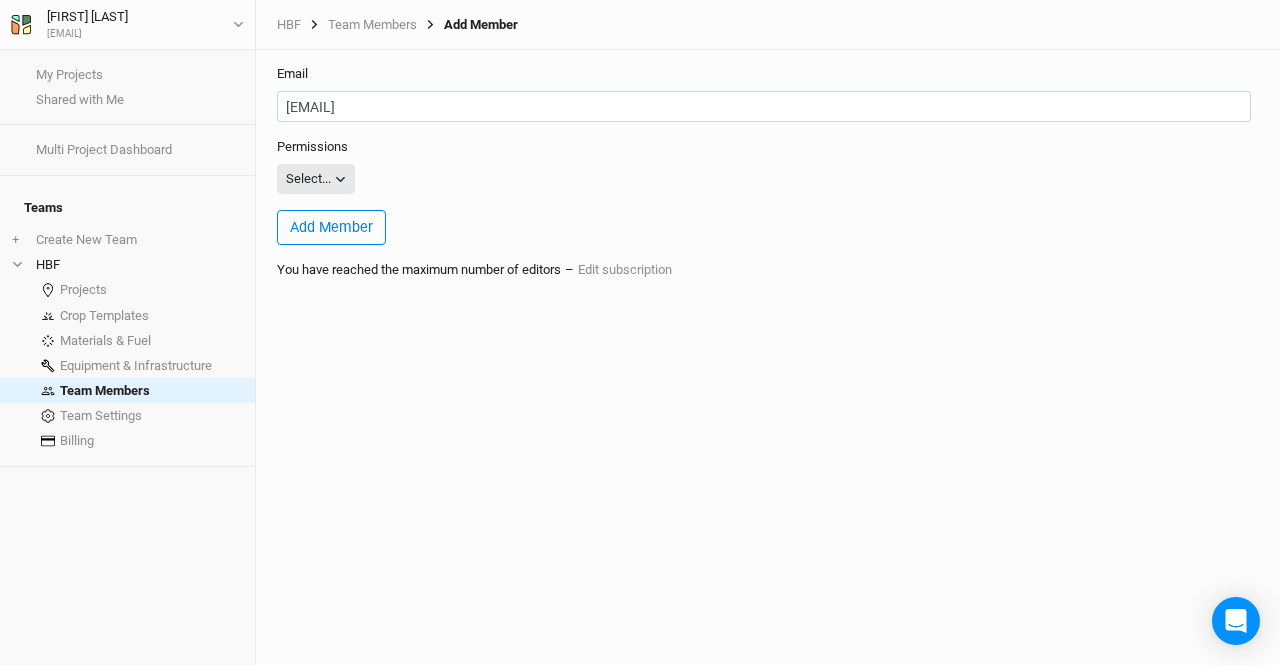 click on "Select..." at bounding box center [316, 179] 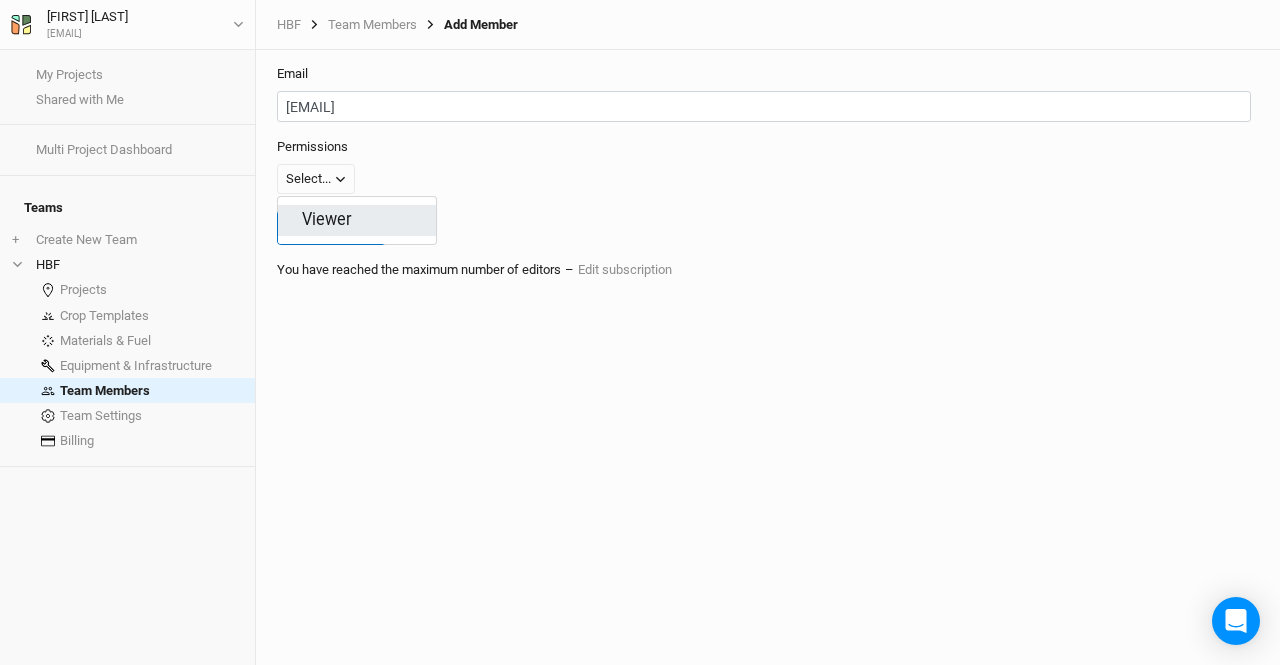 click on "Viewer" at bounding box center (357, 220) 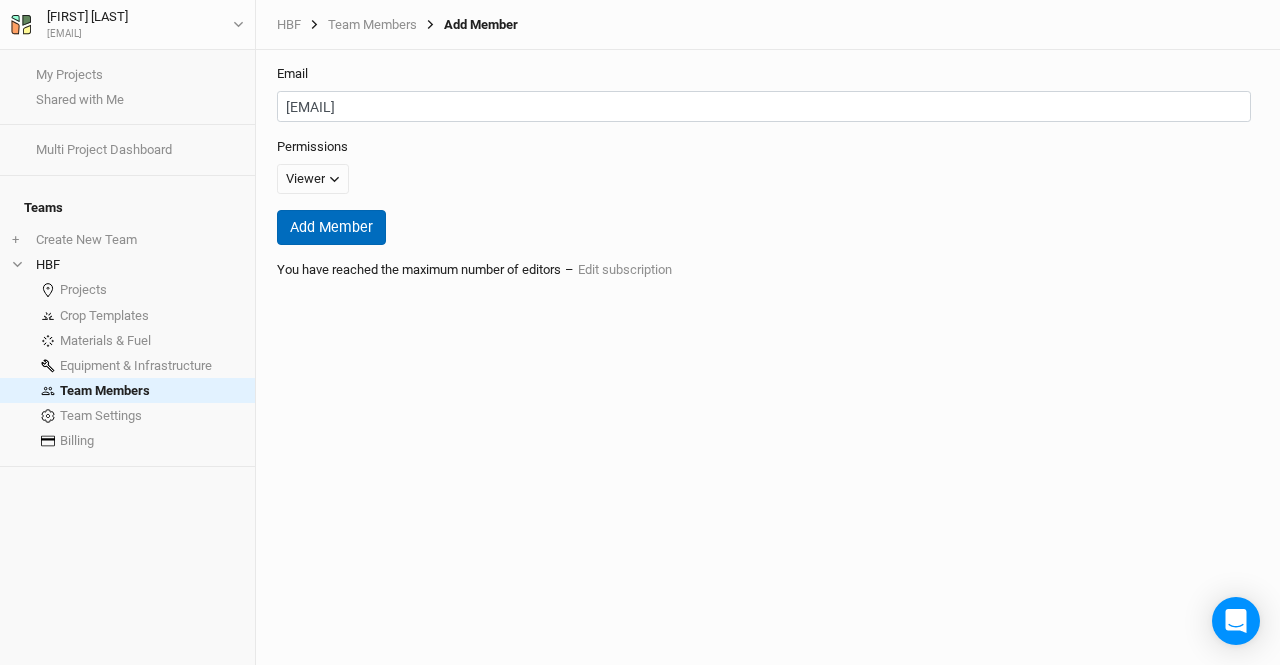 click on "Add Member" at bounding box center [331, 227] 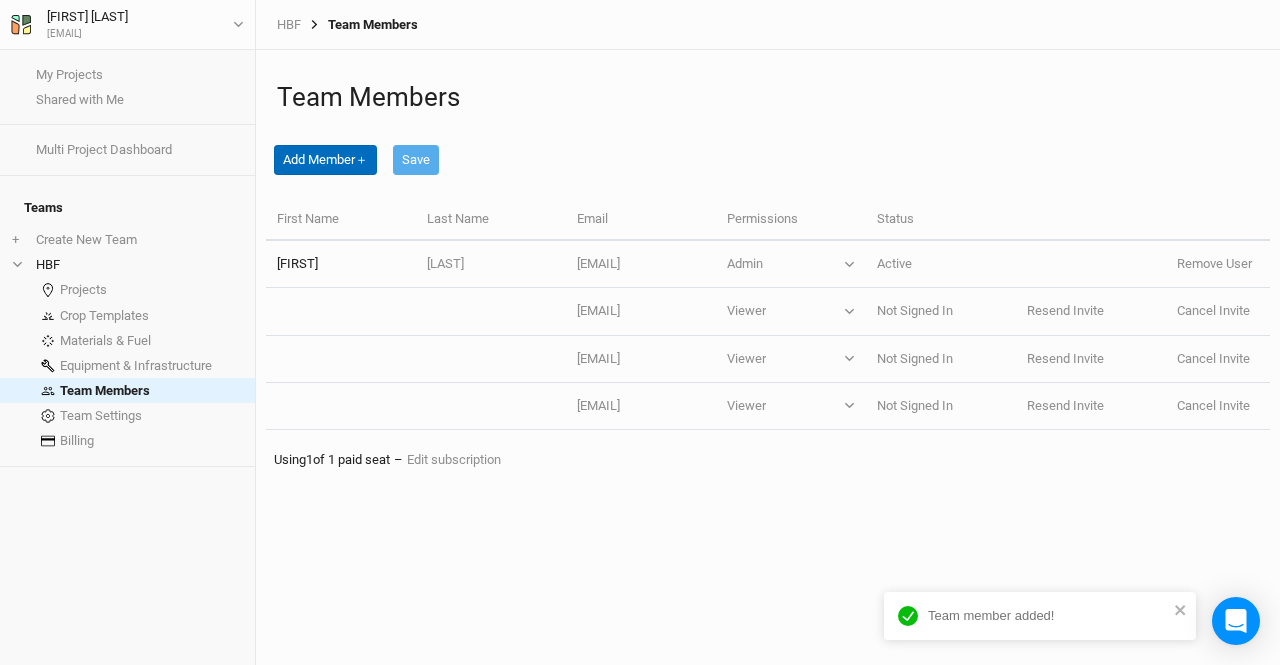 click on "Add Member  ＋" at bounding box center (325, 160) 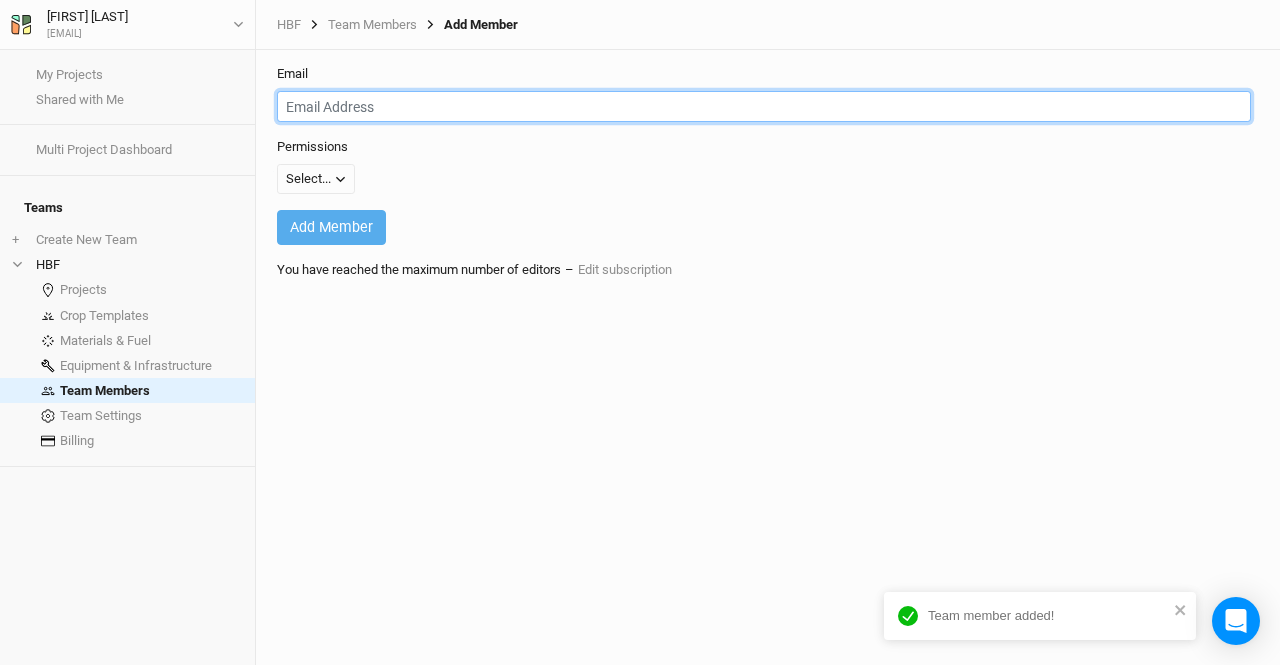 click at bounding box center [764, 106] 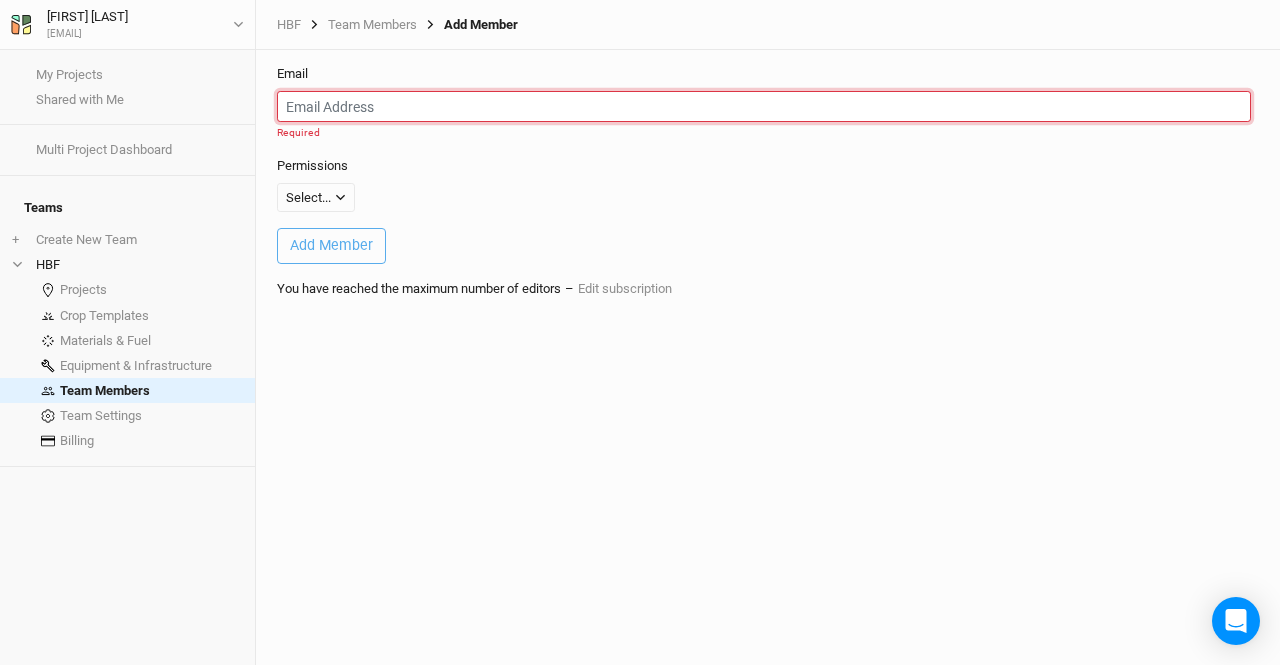 click at bounding box center [764, 106] 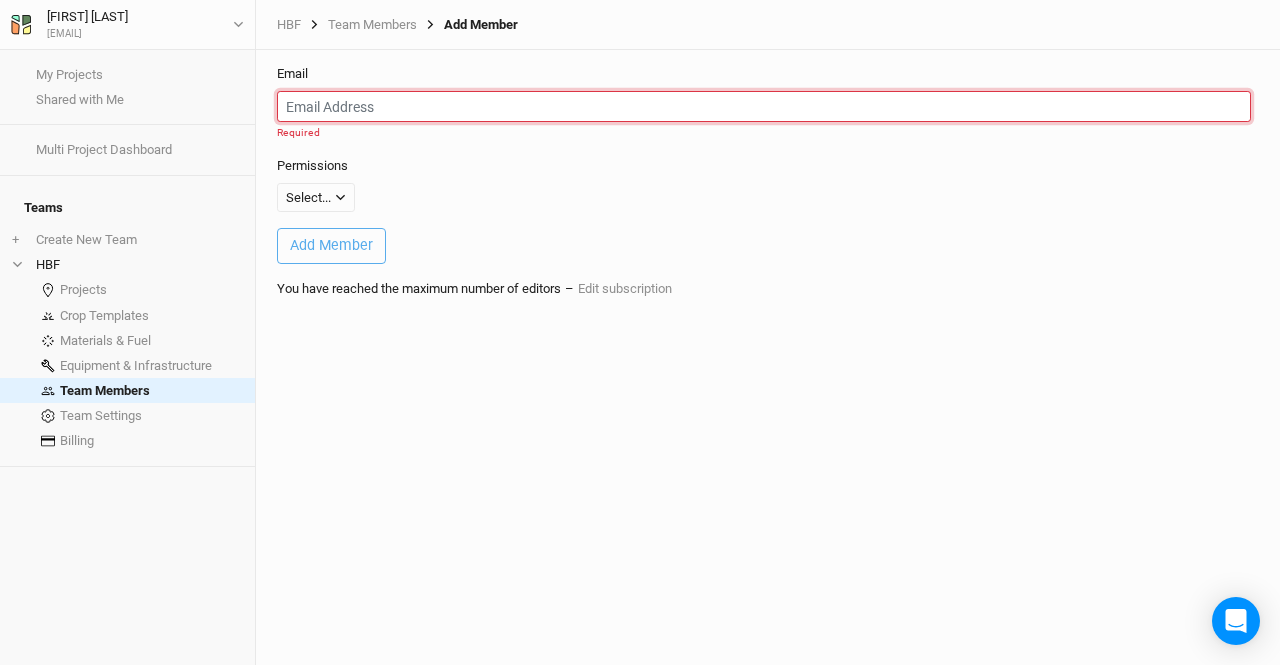 paste on "[EMAIL]" 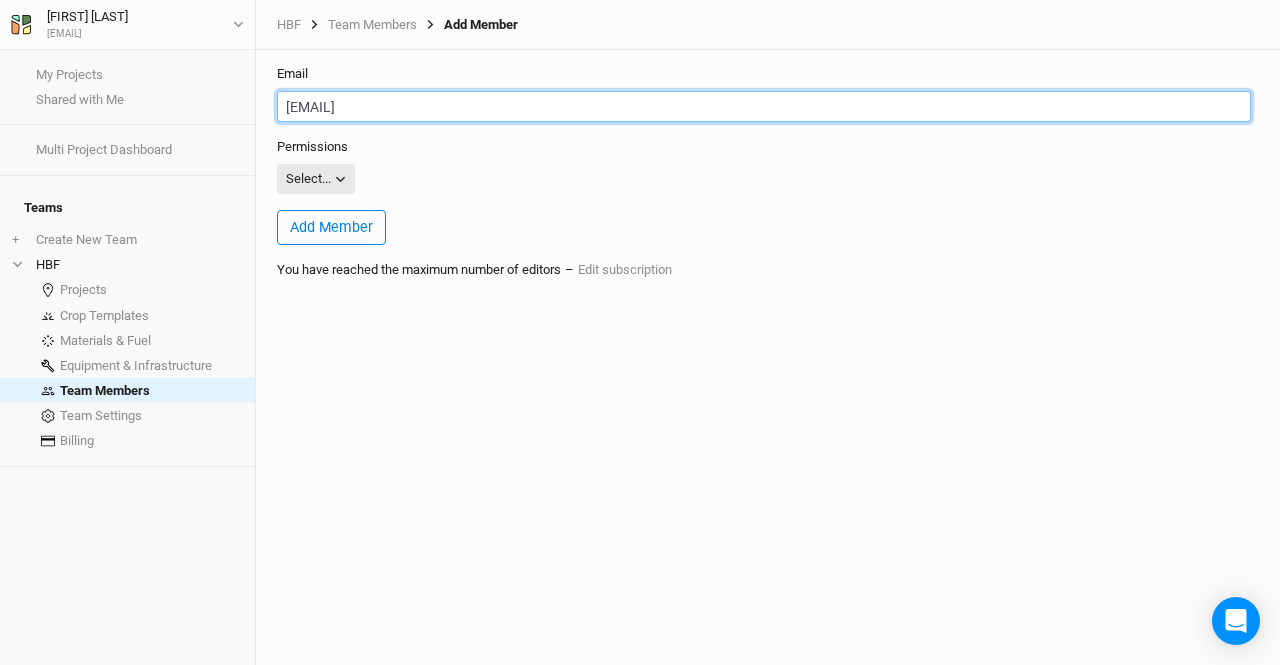 type on "[EMAIL]" 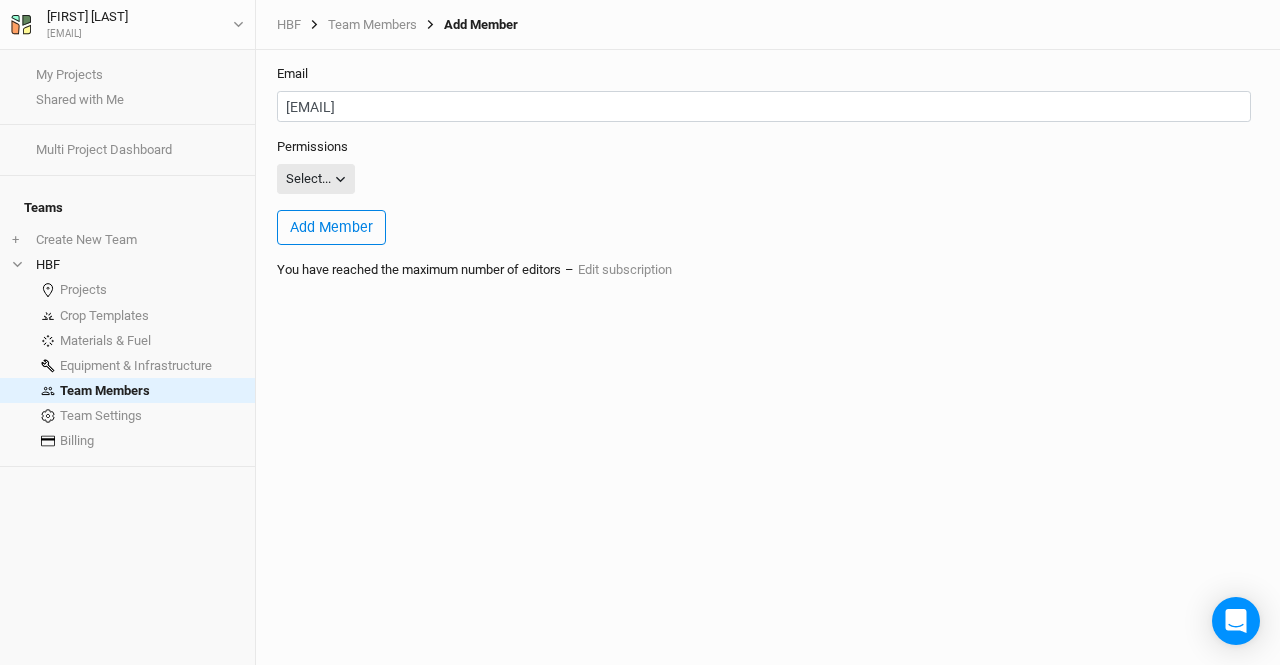 click 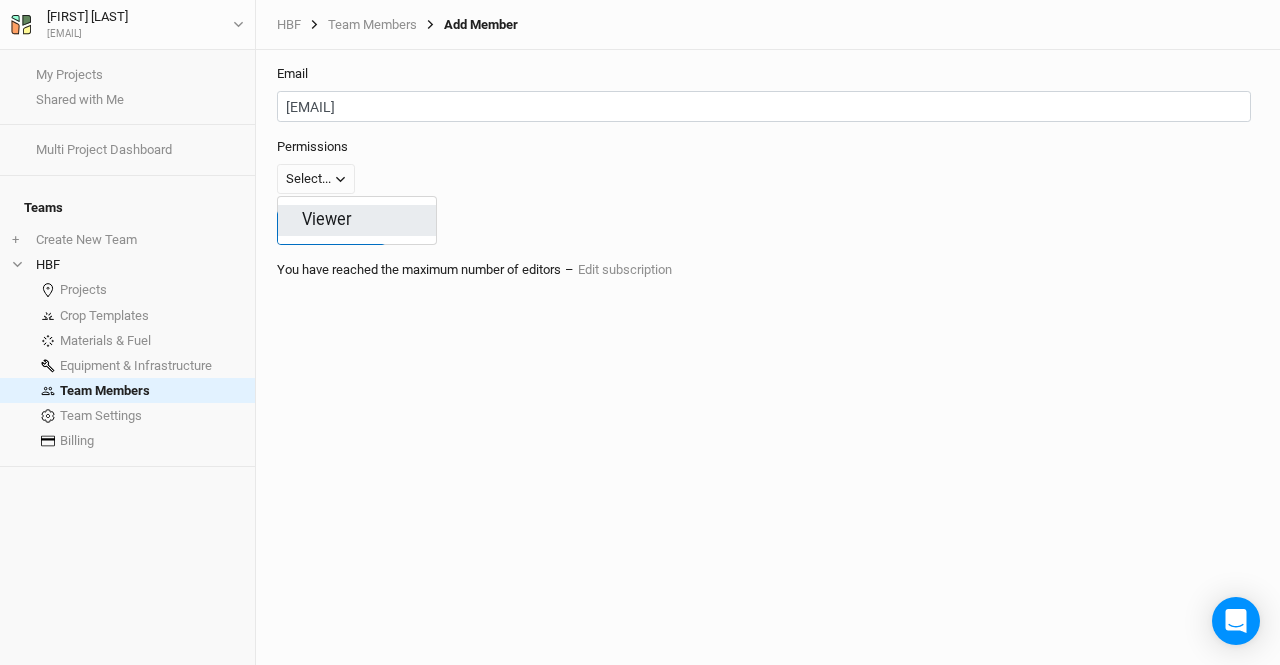 click on "Viewer" at bounding box center (327, 220) 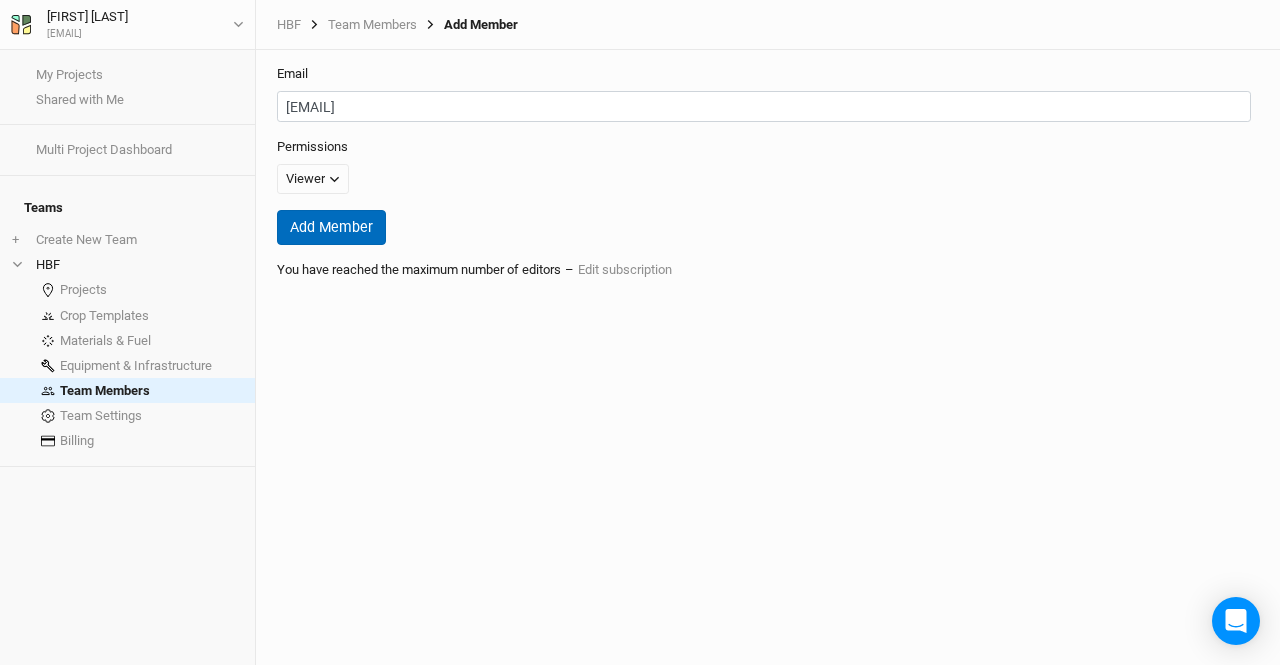 click on "Add Member" at bounding box center [331, 227] 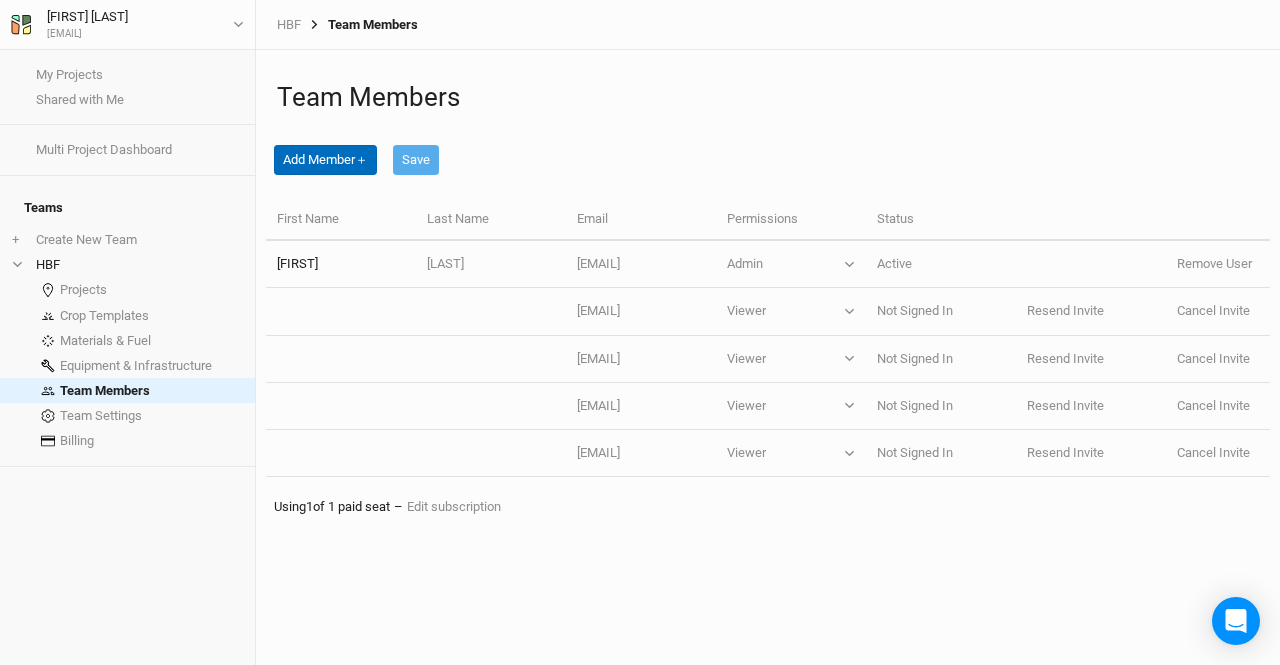 click on "Add Member  ＋" at bounding box center (325, 160) 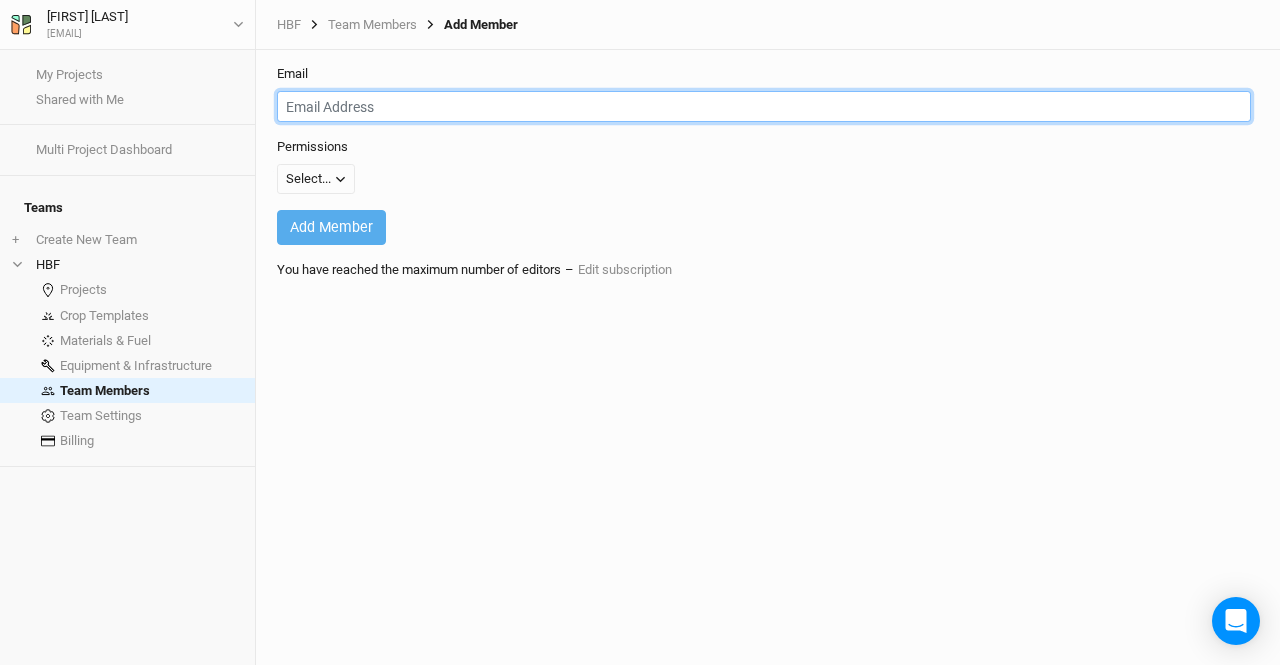 click at bounding box center (764, 106) 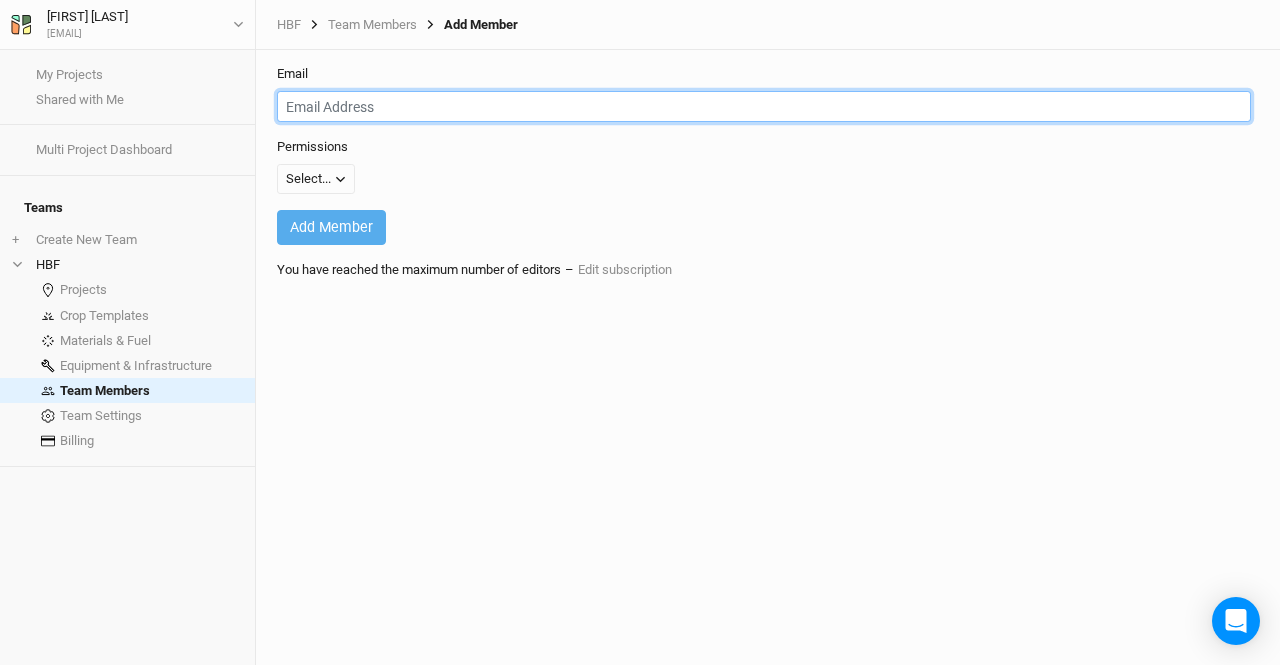 paste on "[EMAIL]" 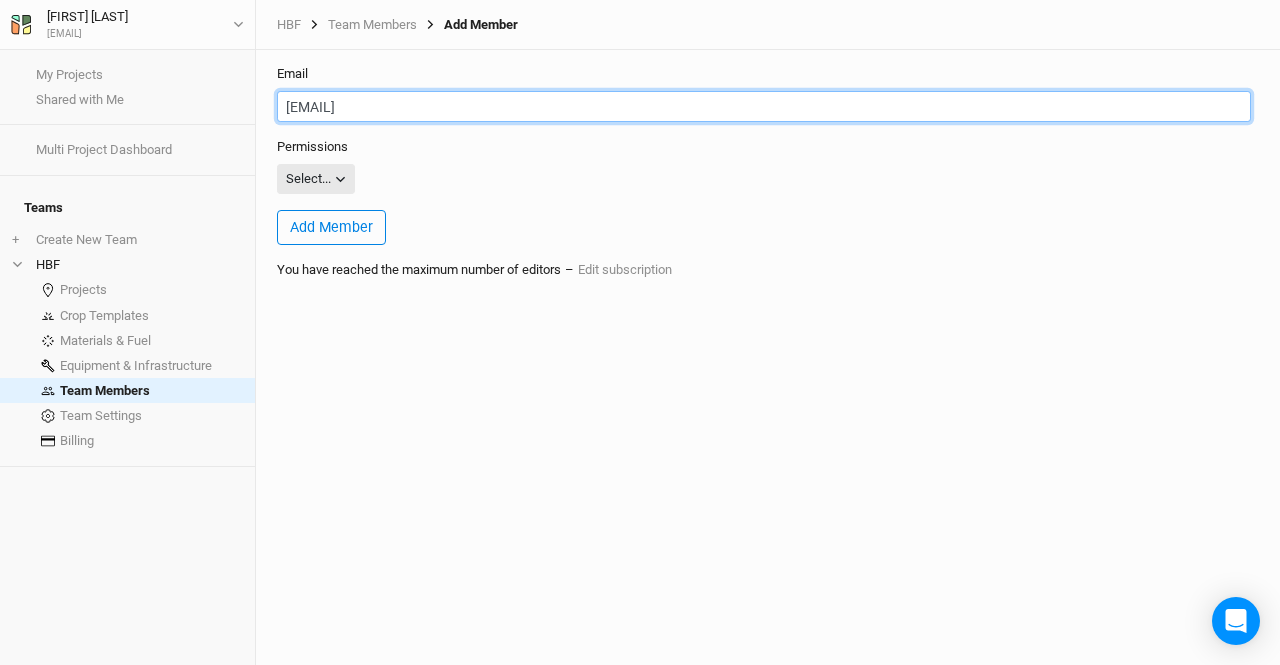 type on "[EMAIL]" 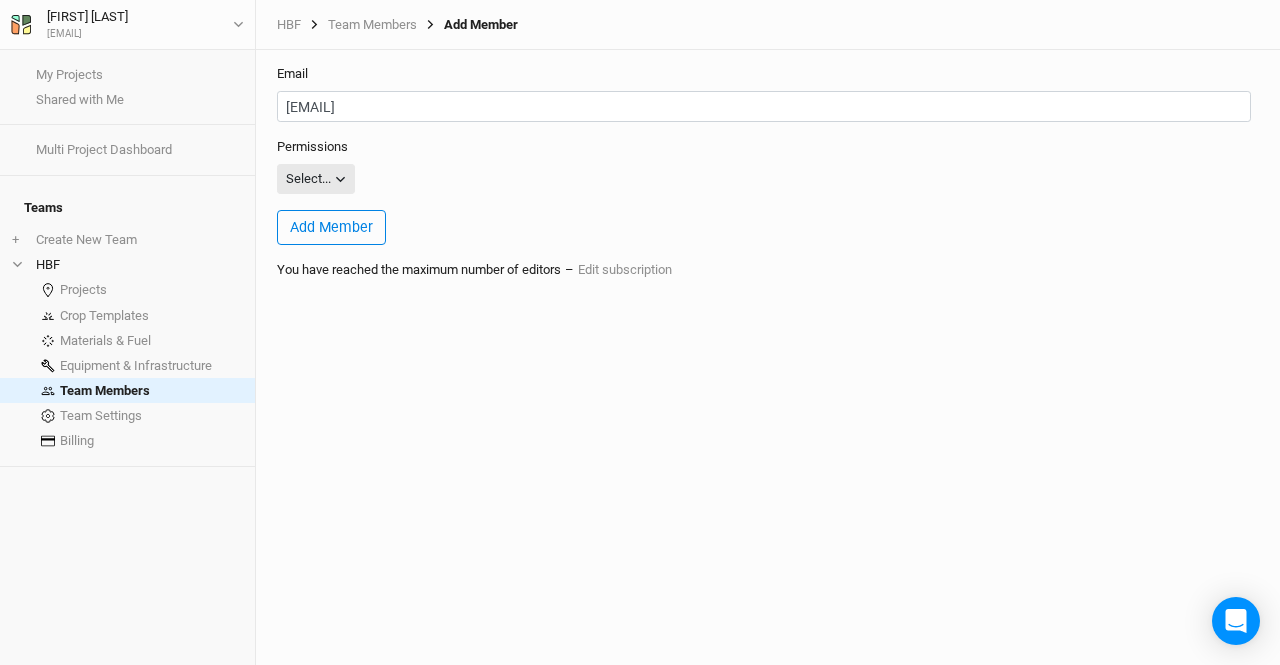 click 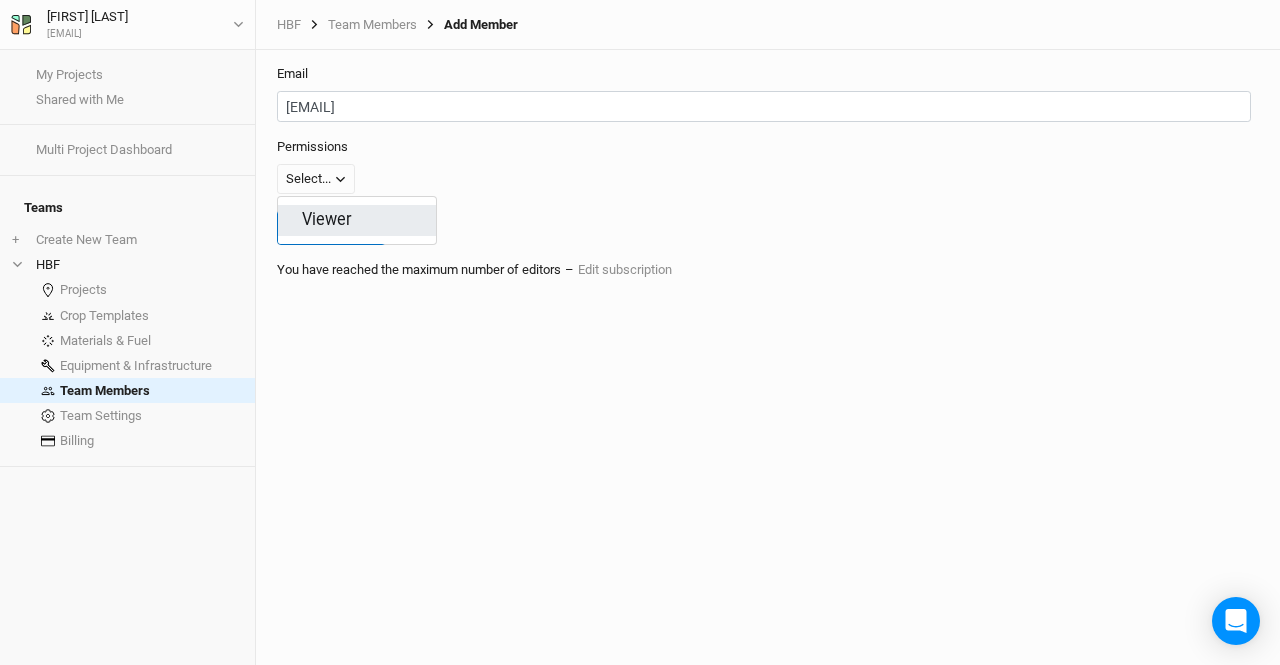 click on "Viewer" at bounding box center (357, 220) 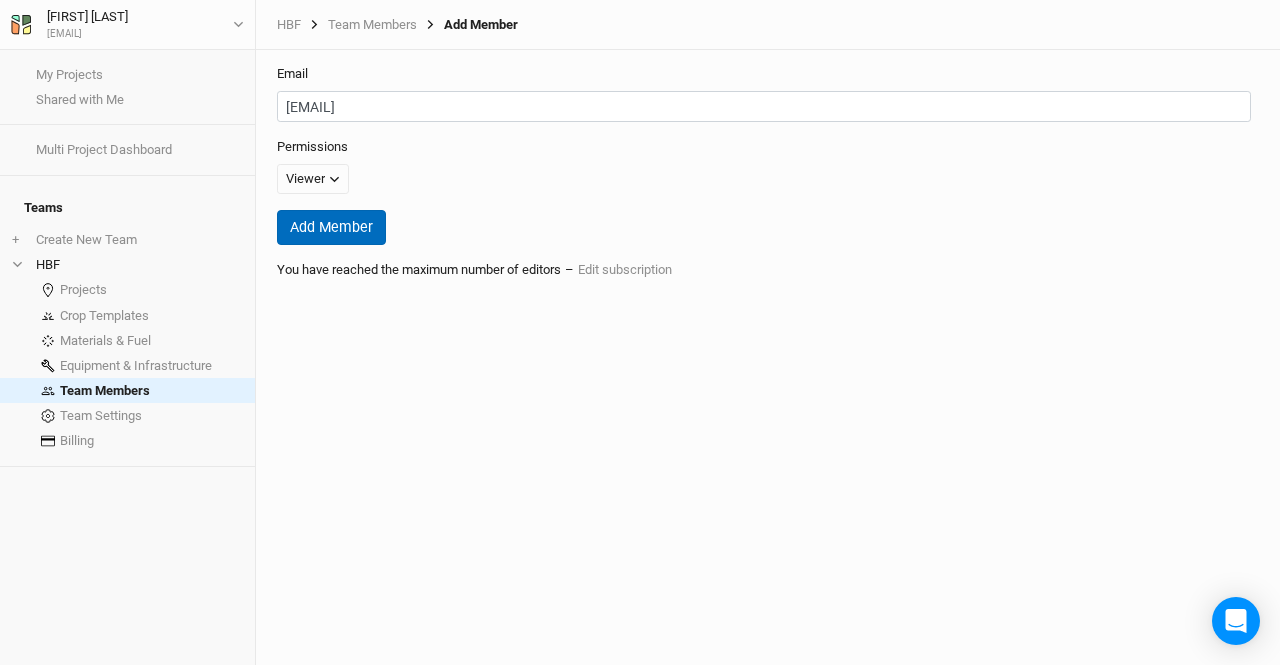 click on "Add Member" at bounding box center (331, 227) 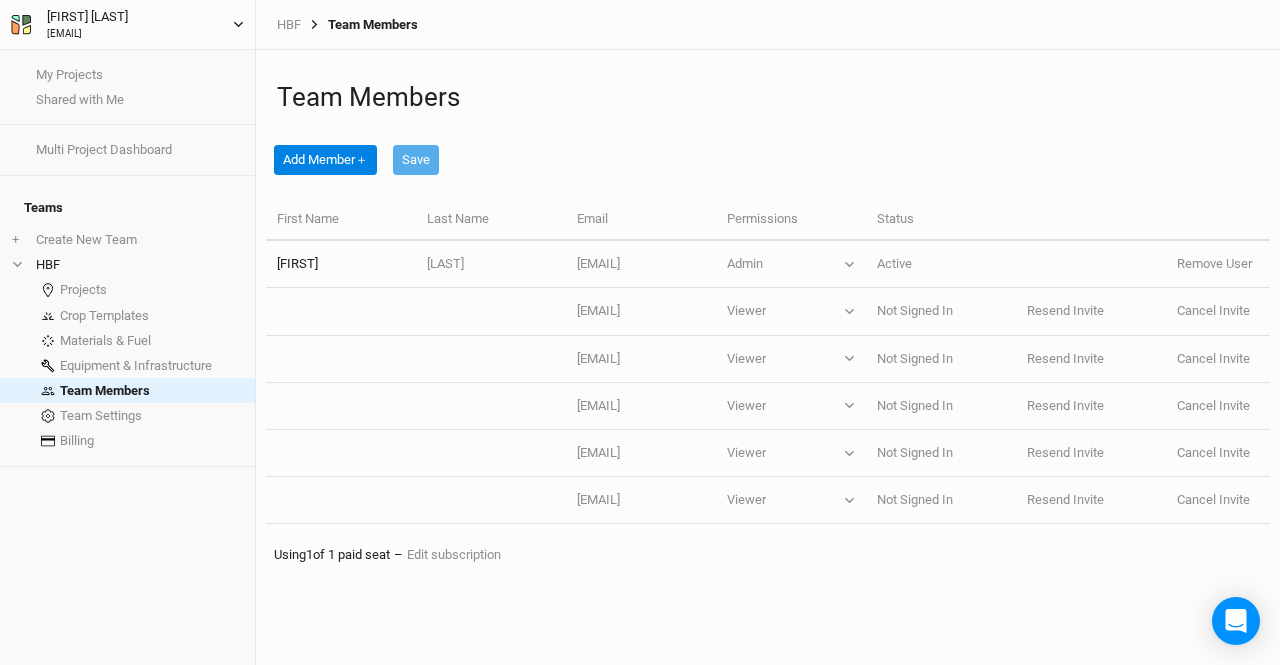 click on "[FIRST] [LAST]" at bounding box center [87, 17] 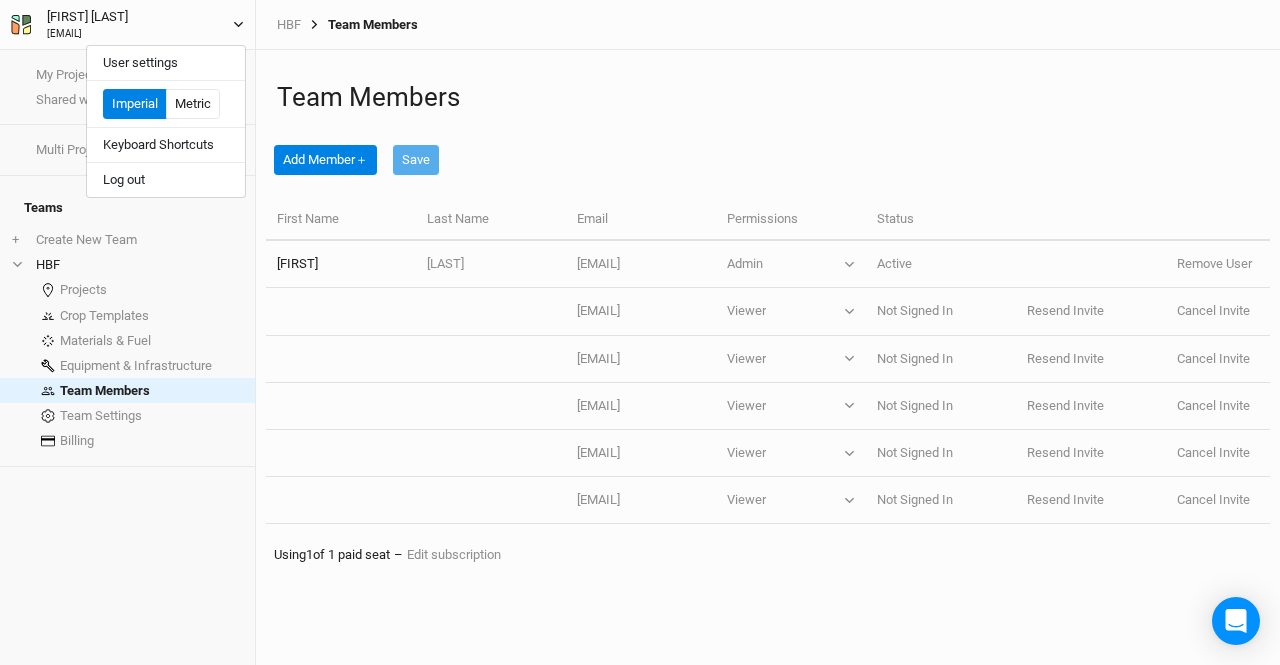 click on "[FIRST] [LAST]" at bounding box center [87, 17] 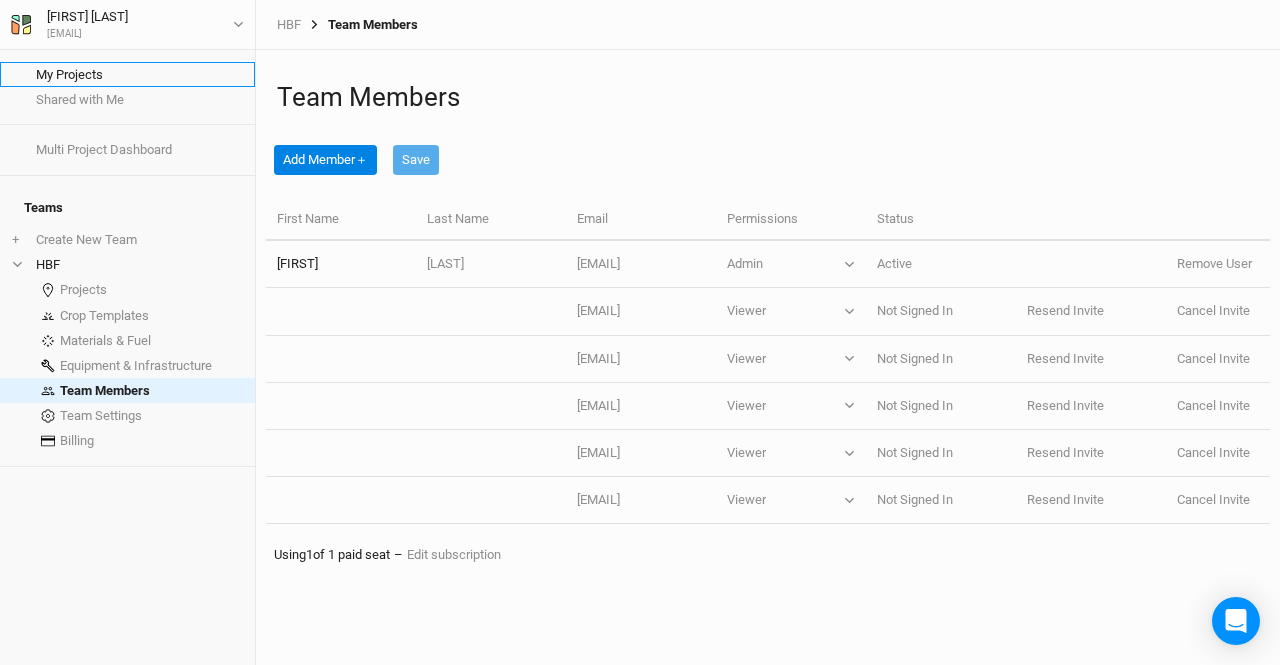 click on "My Projects" at bounding box center (127, 74) 